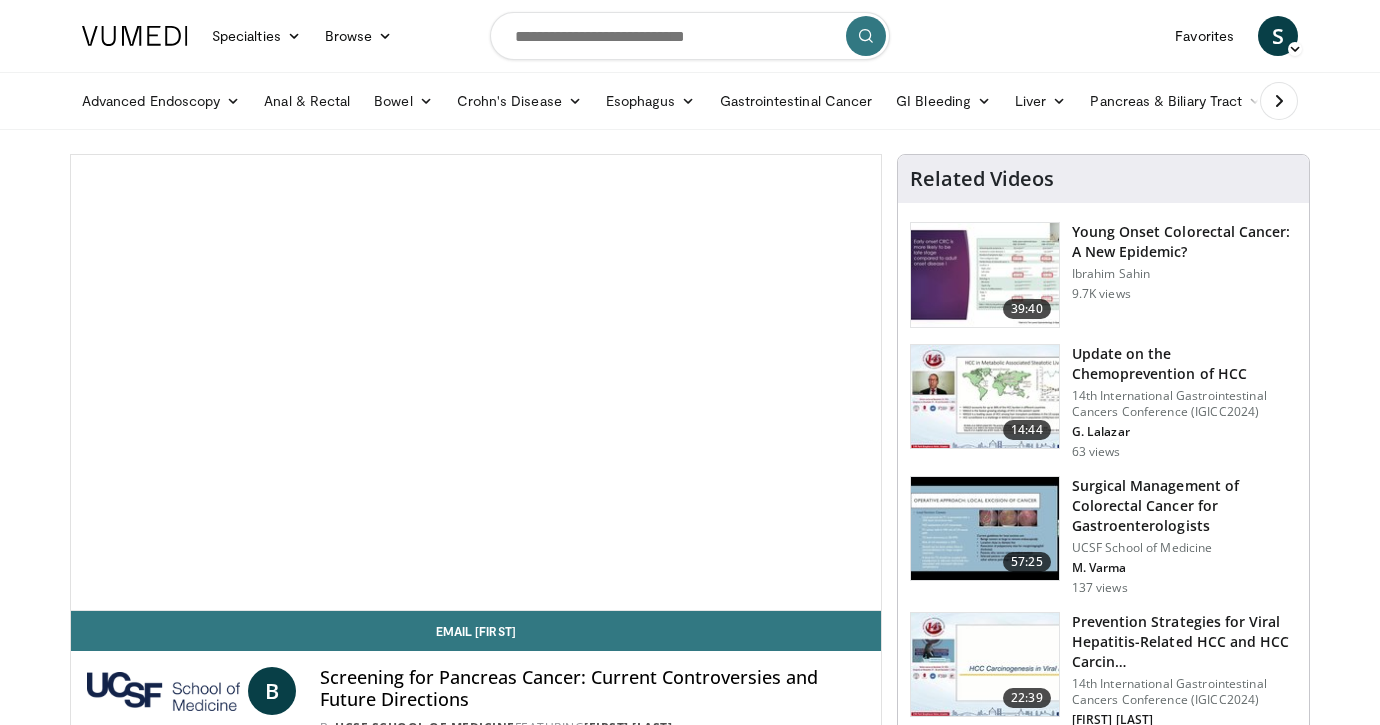 scroll, scrollTop: 0, scrollLeft: 0, axis: both 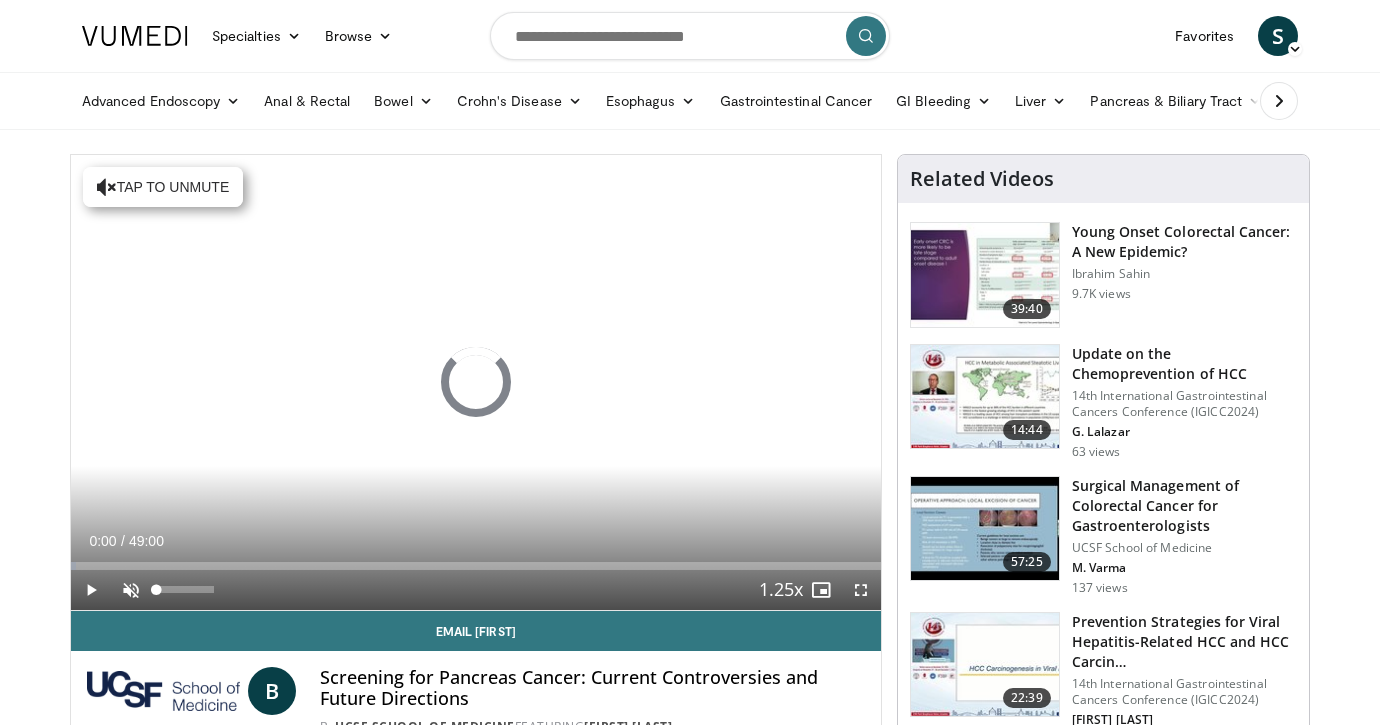 click at bounding box center (131, 590) 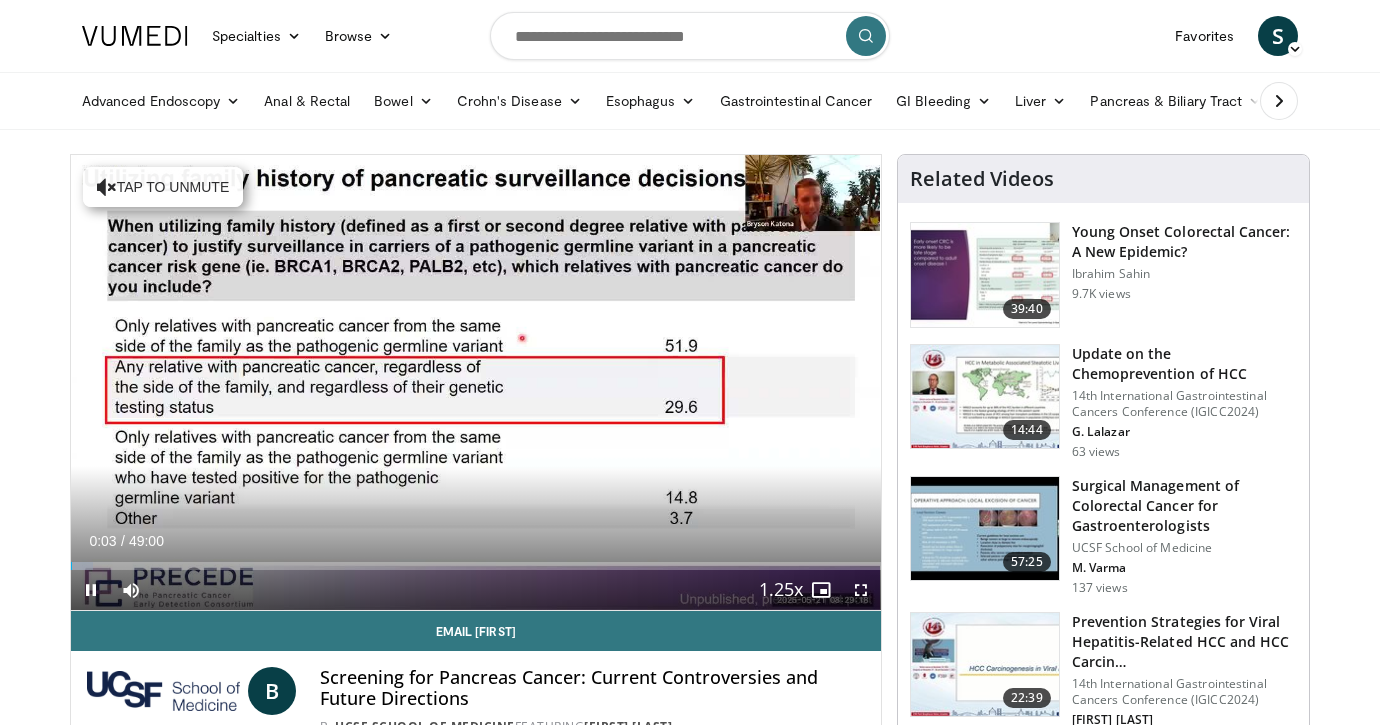 click at bounding box center (861, 590) 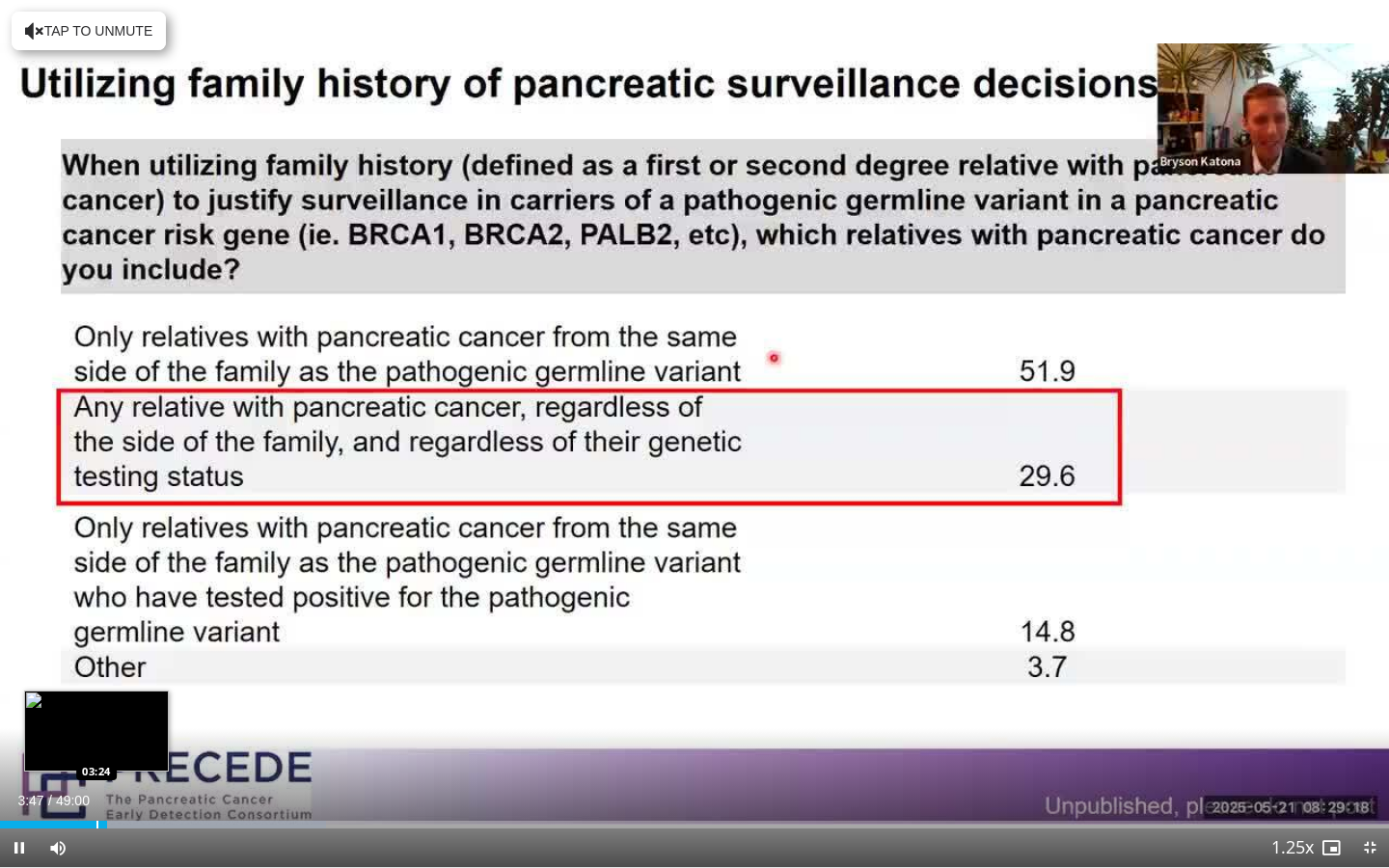click at bounding box center [97, 825] 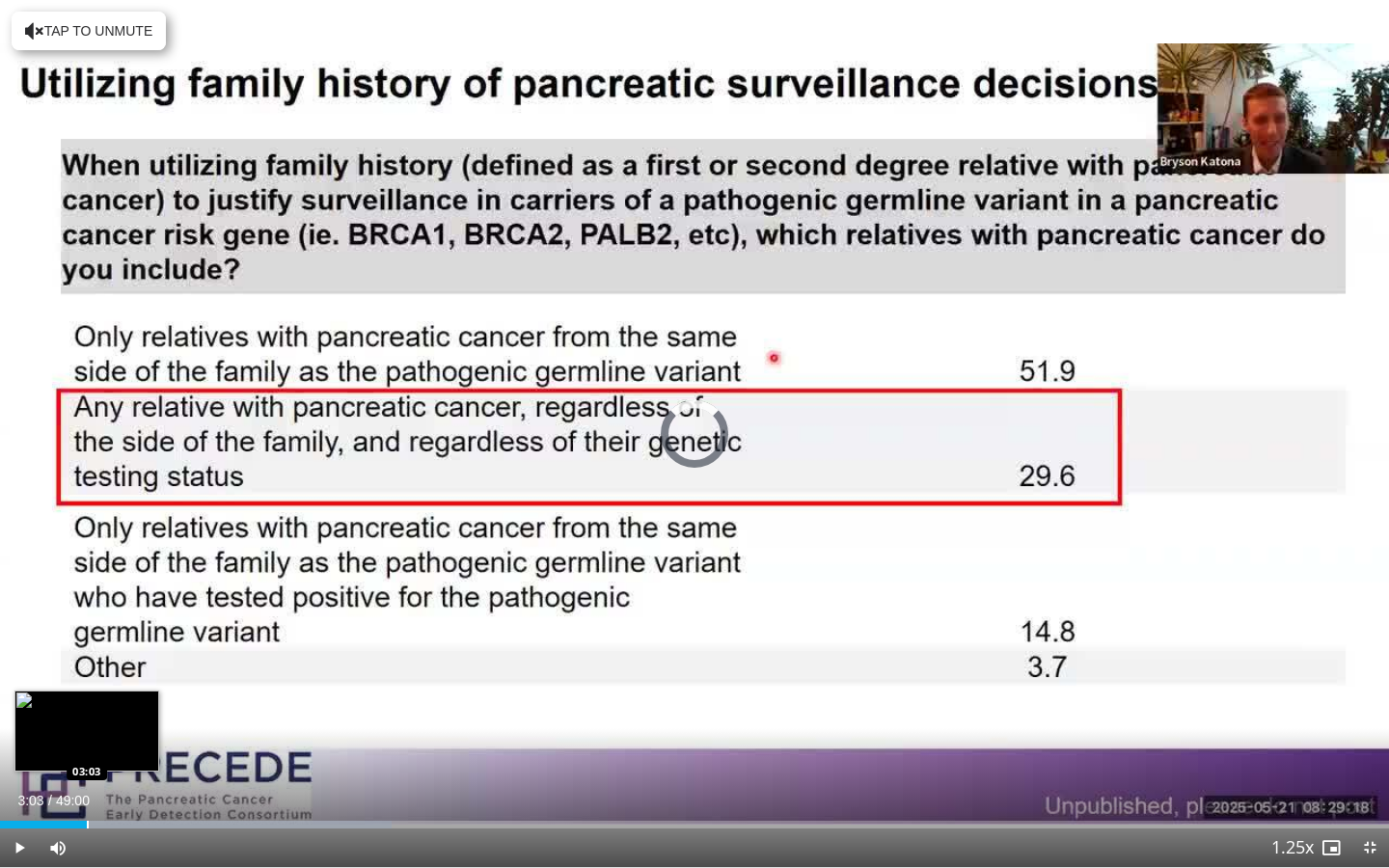 click at bounding box center (88, 825) 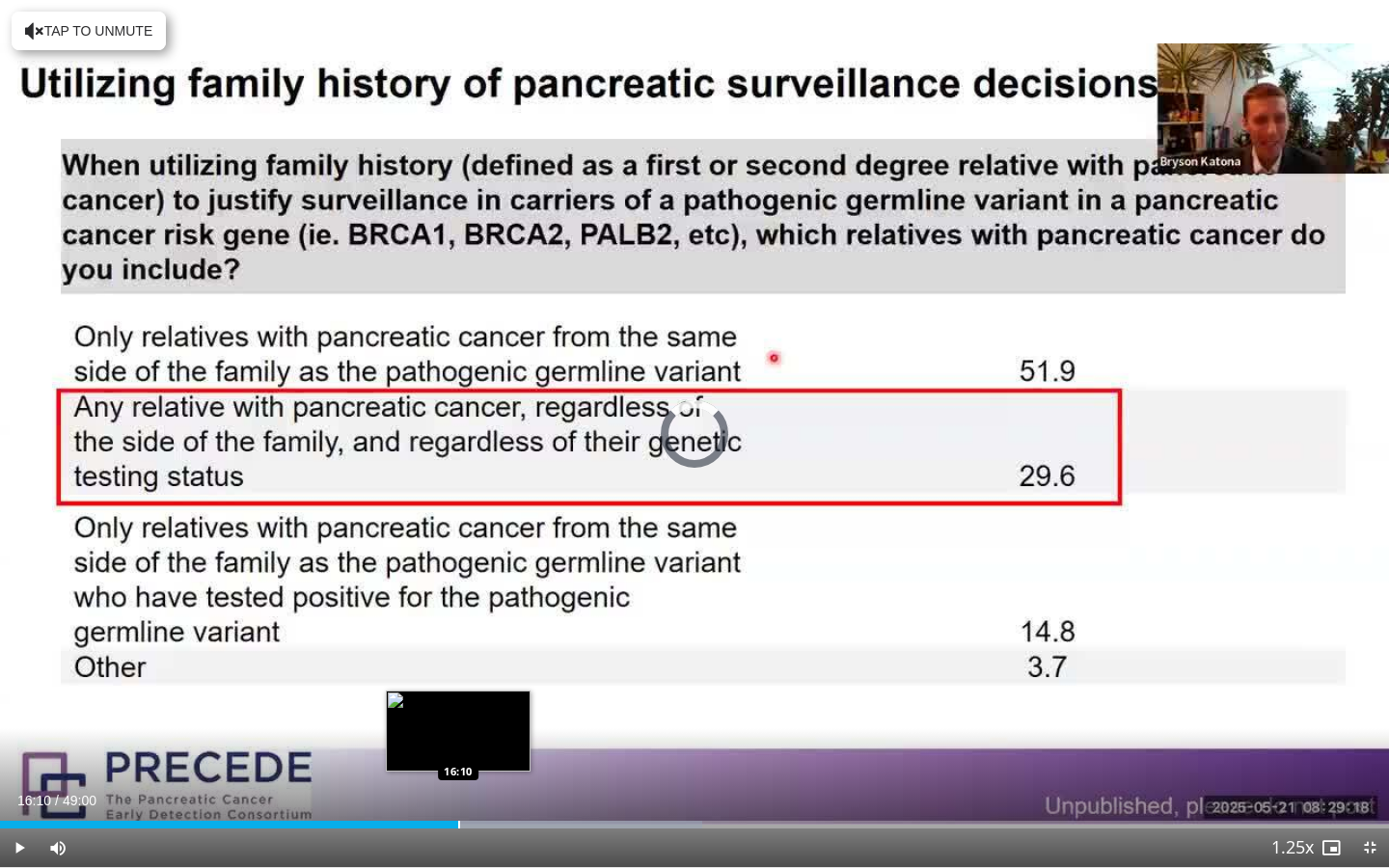 click at bounding box center [459, 825] 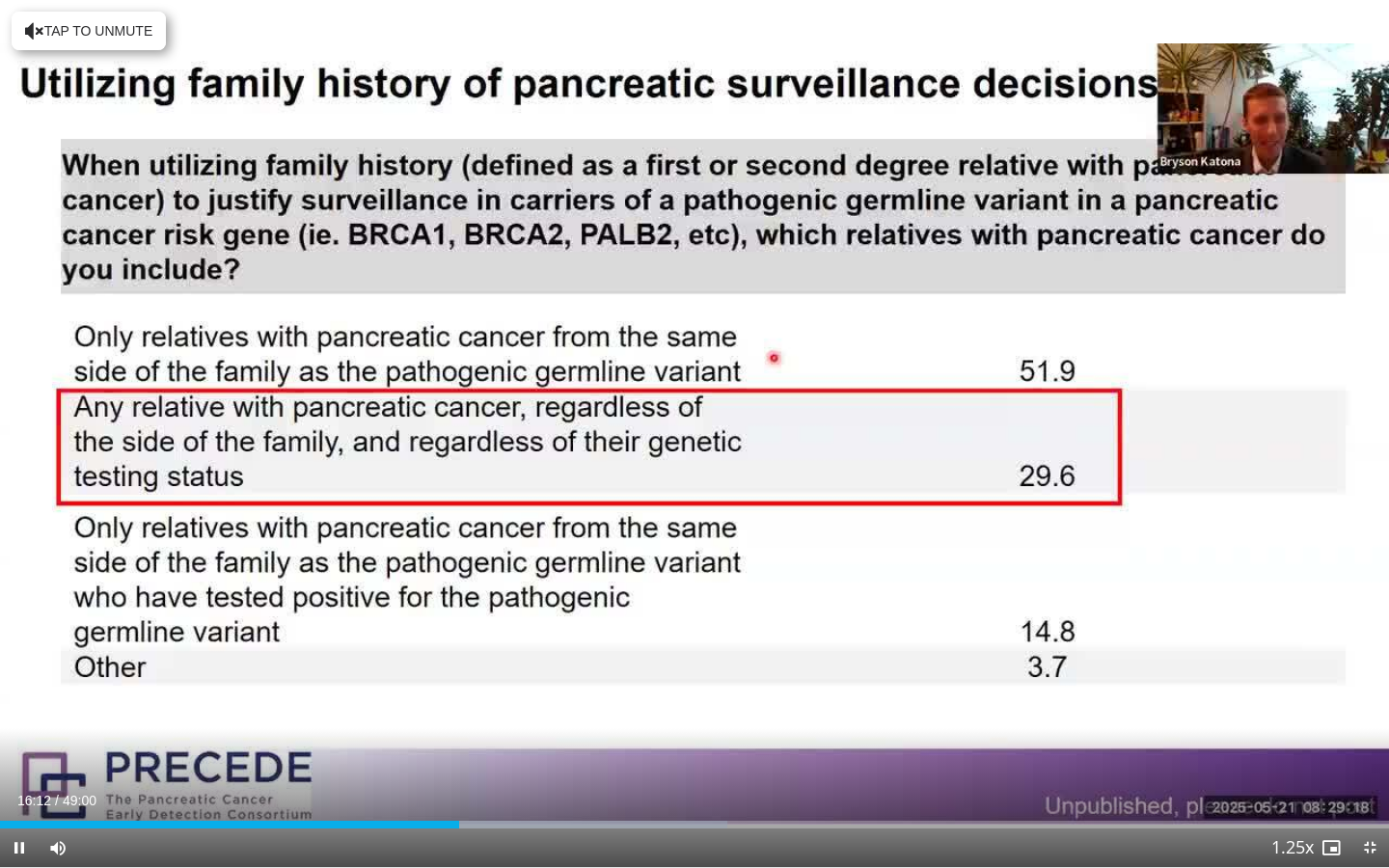 click at bounding box center (19, 848) 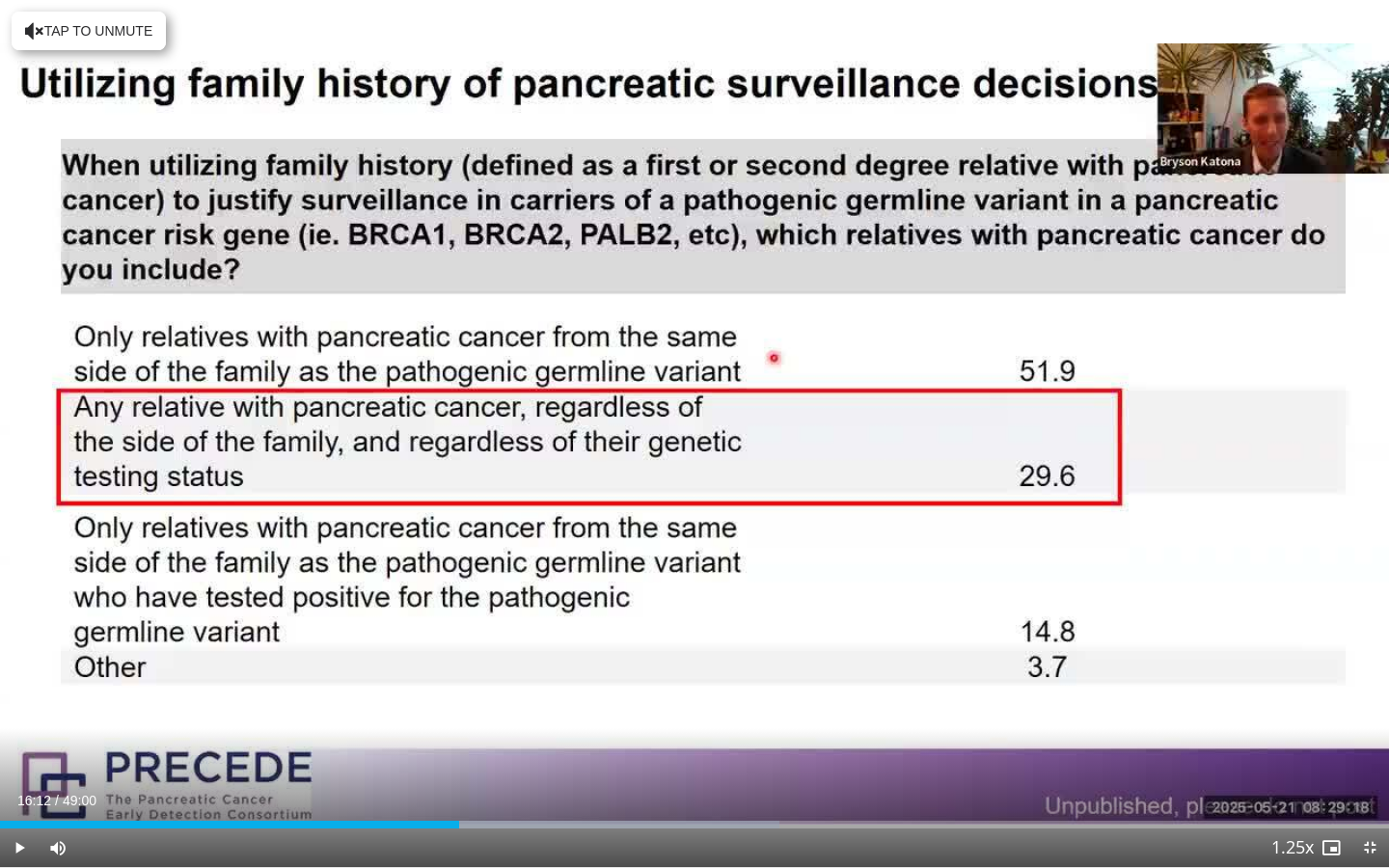 click at bounding box center (19, 848) 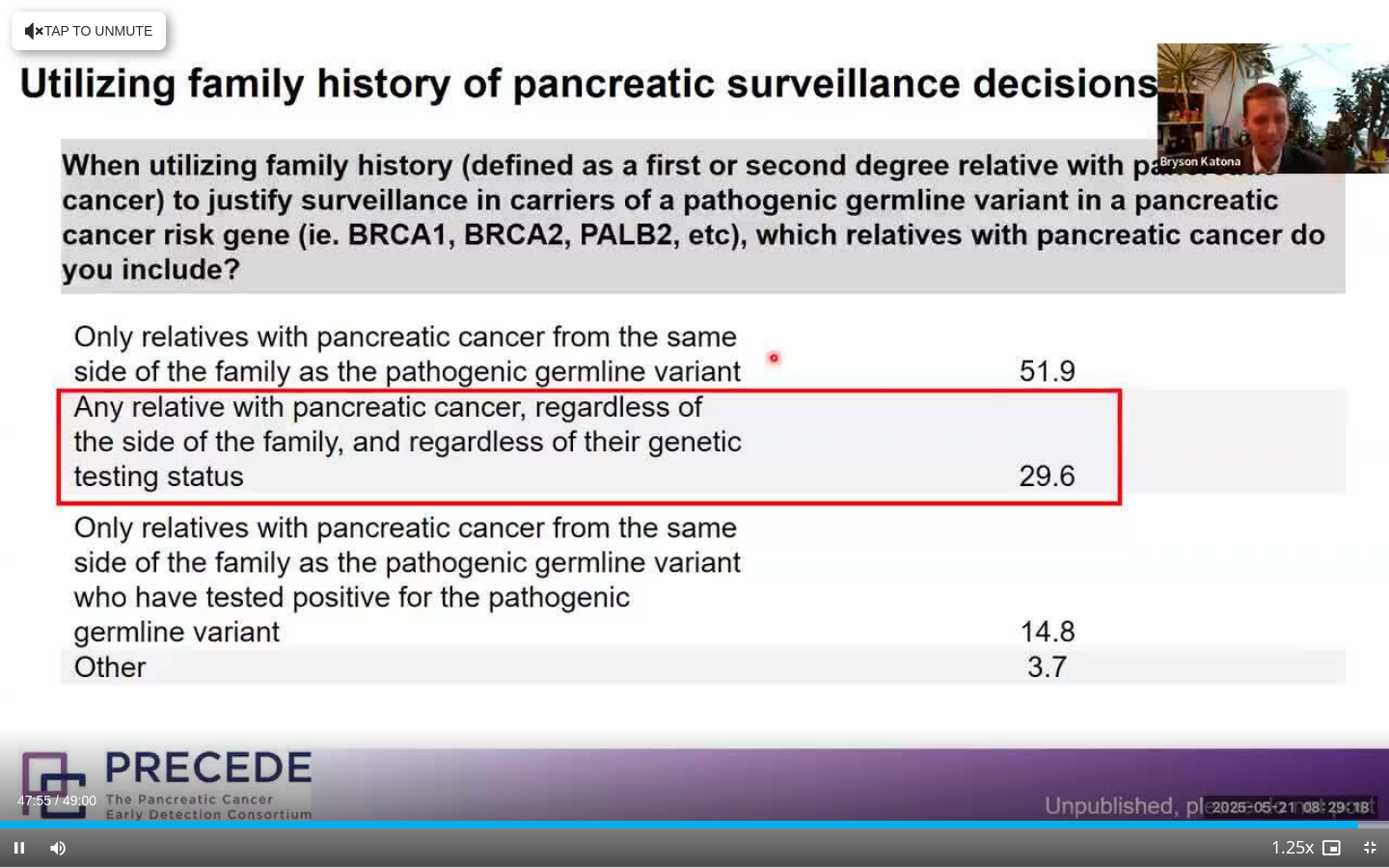 click at bounding box center (1331, 848) 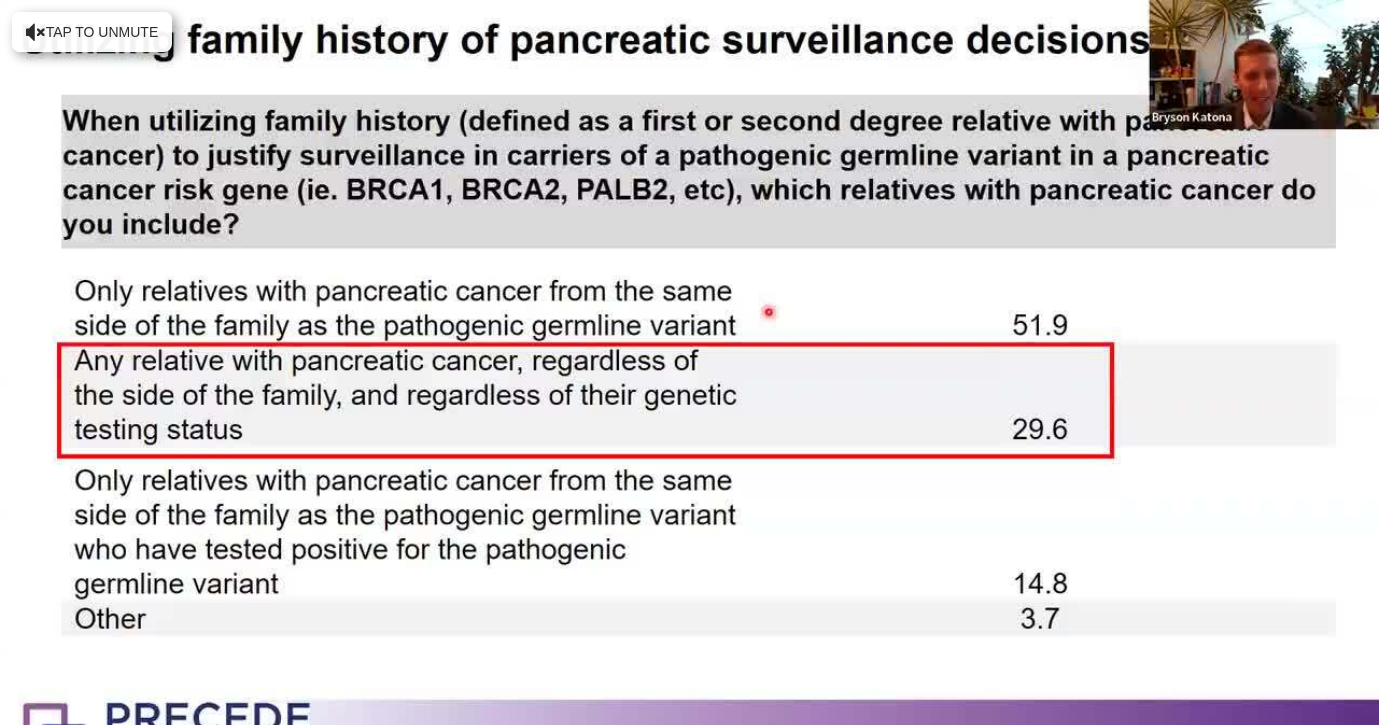 scroll, scrollTop: 0, scrollLeft: 0, axis: both 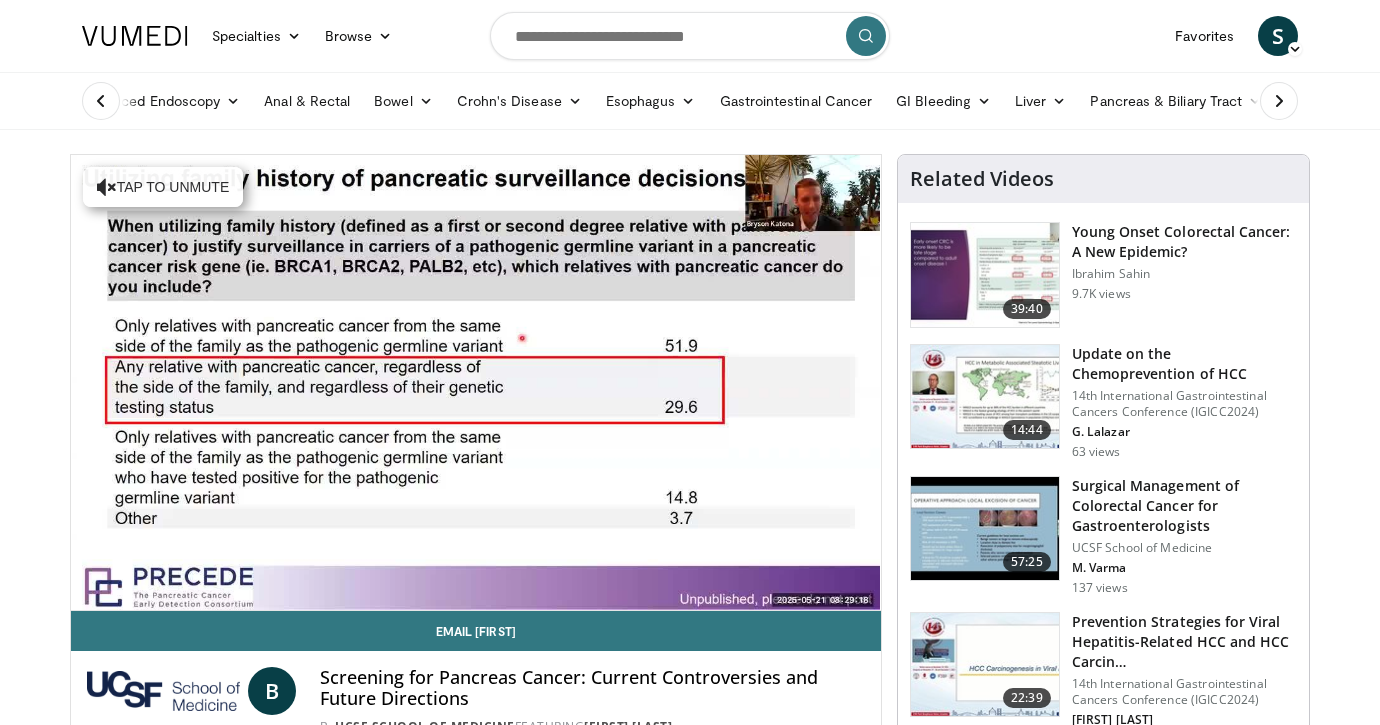 click on "Update on the Chemoprevention of HCC" at bounding box center [1184, 364] 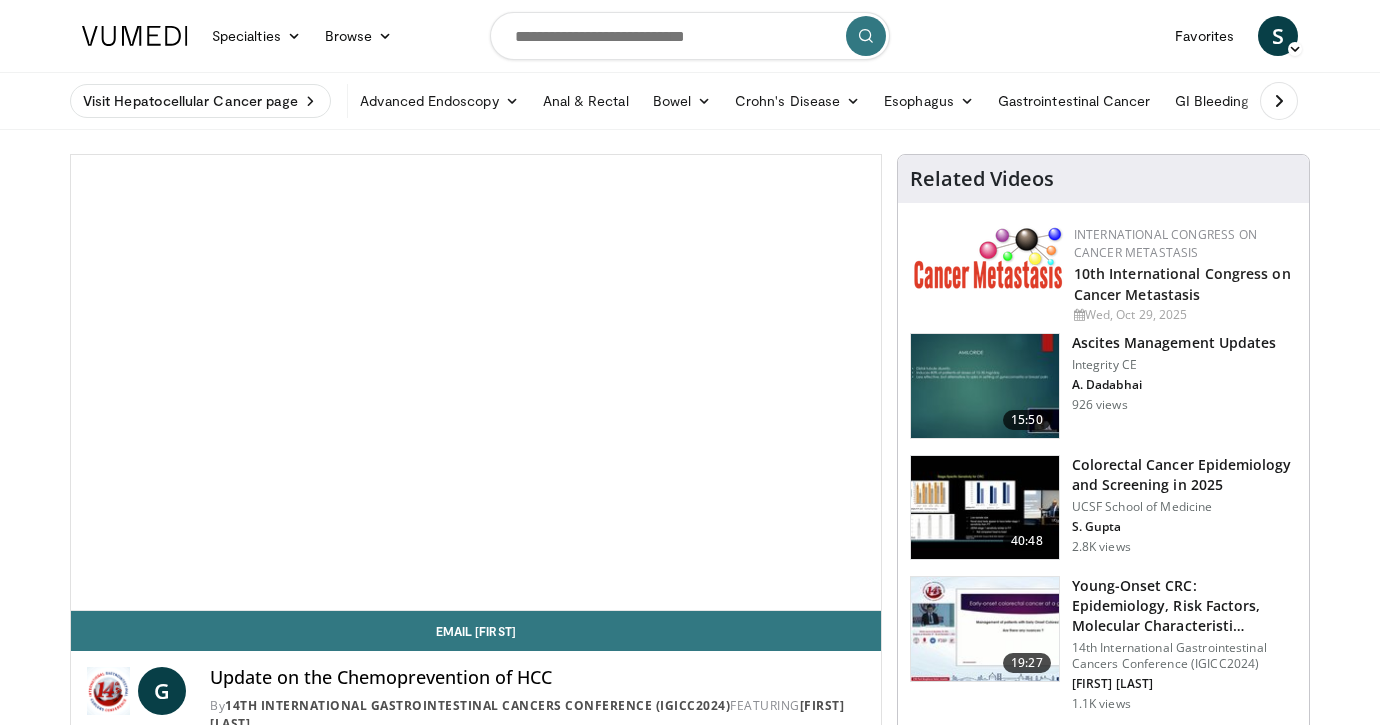 scroll, scrollTop: 0, scrollLeft: 0, axis: both 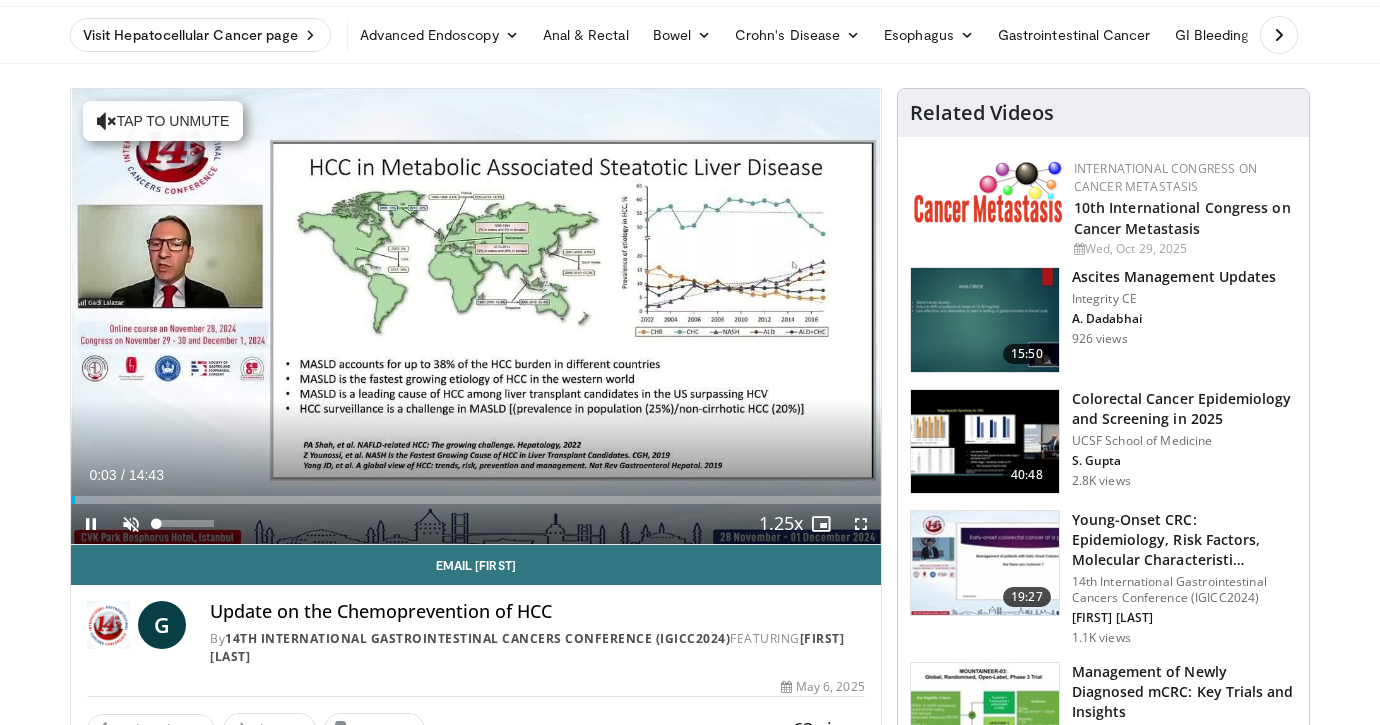 click at bounding box center (131, 524) 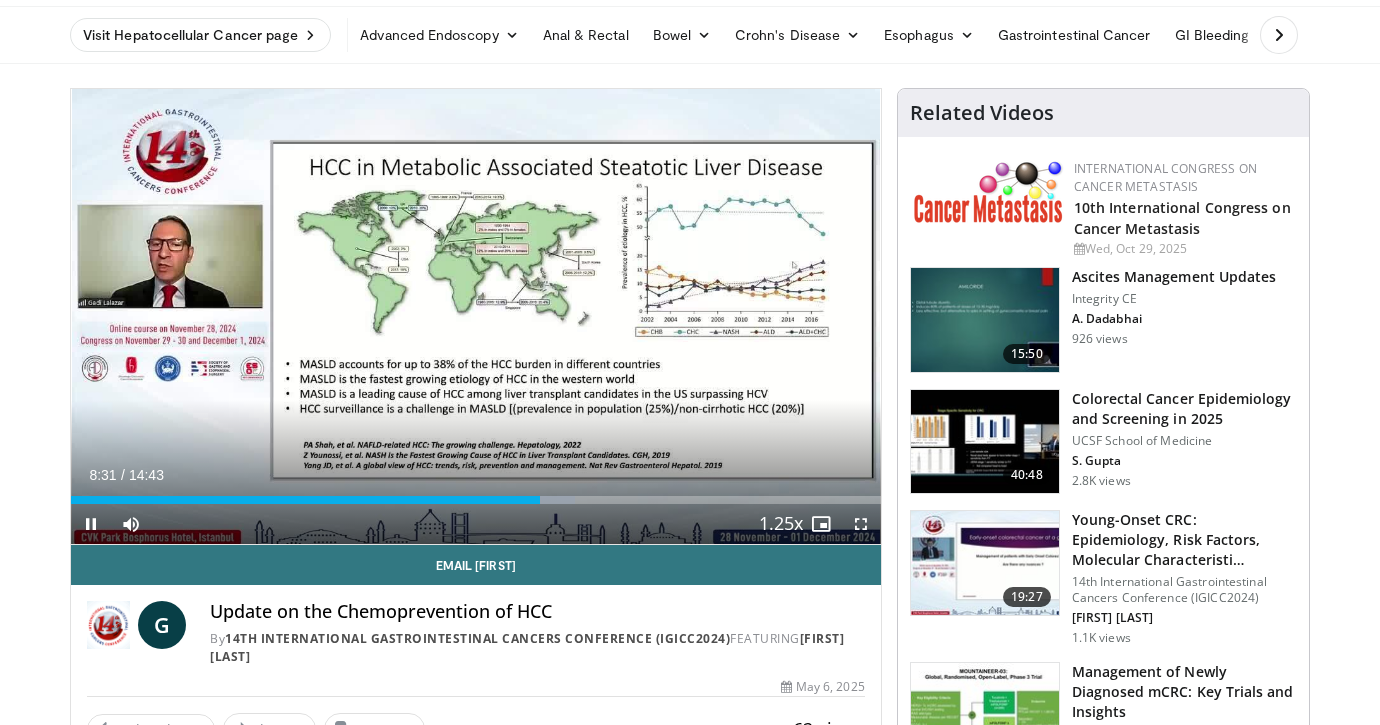 click at bounding box center [861, 524] 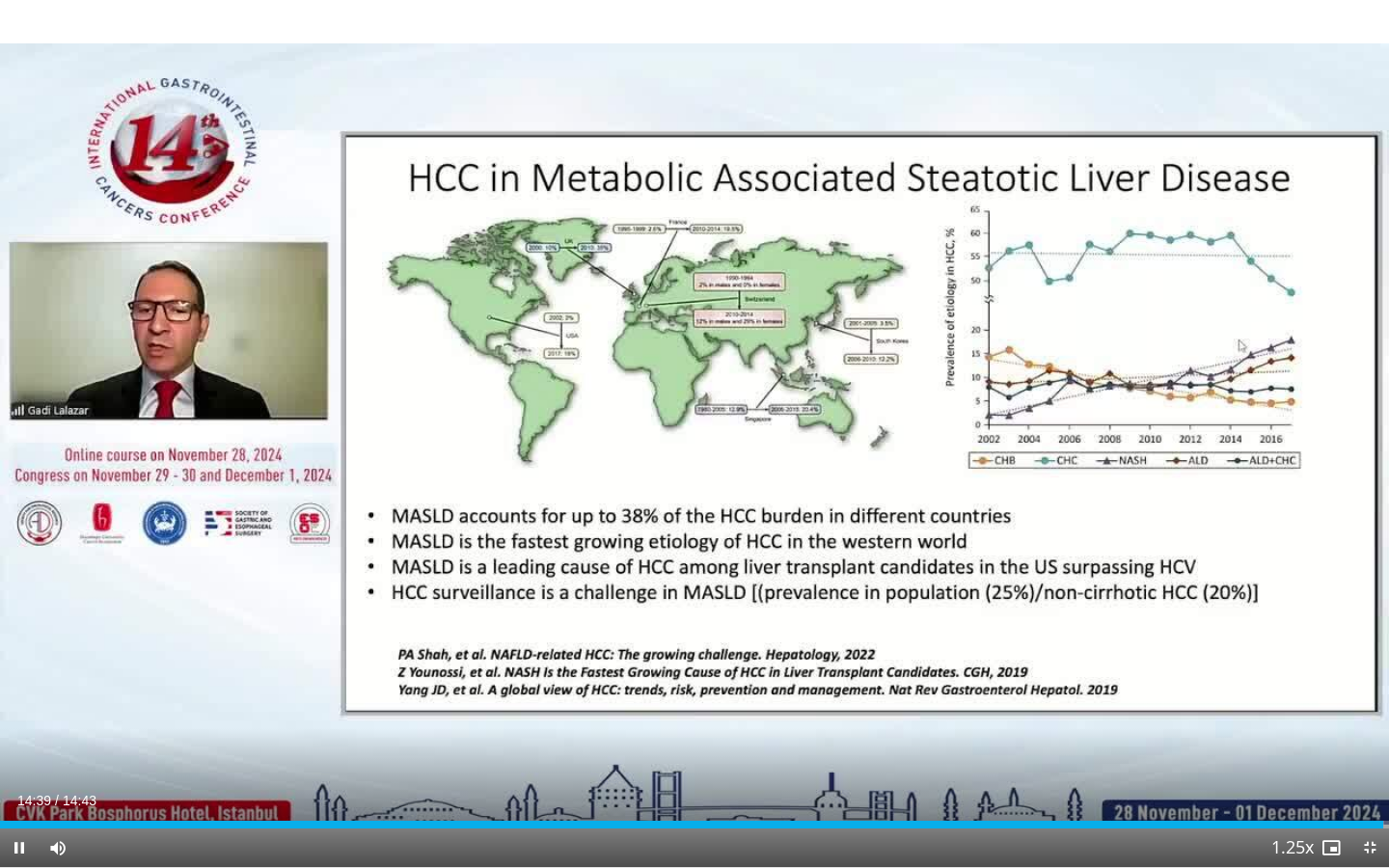 click at bounding box center [1370, 848] 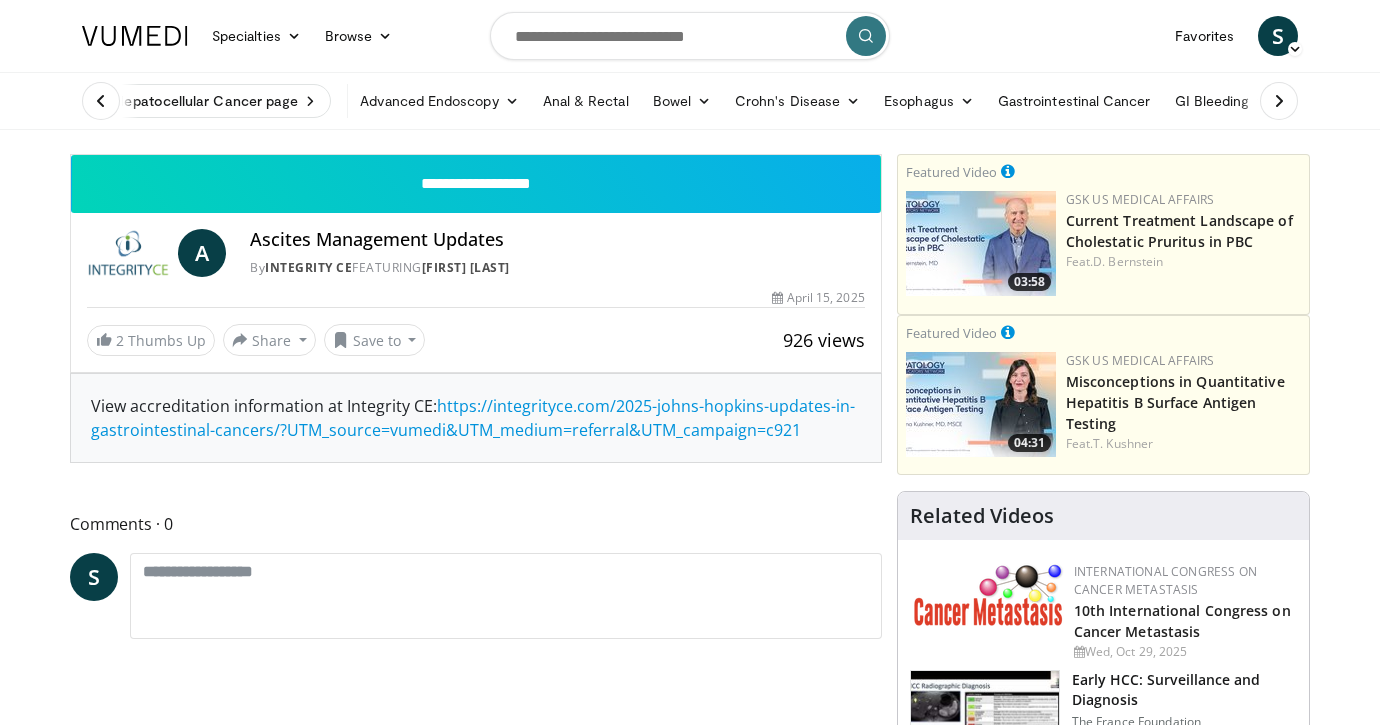 scroll, scrollTop: 0, scrollLeft: 0, axis: both 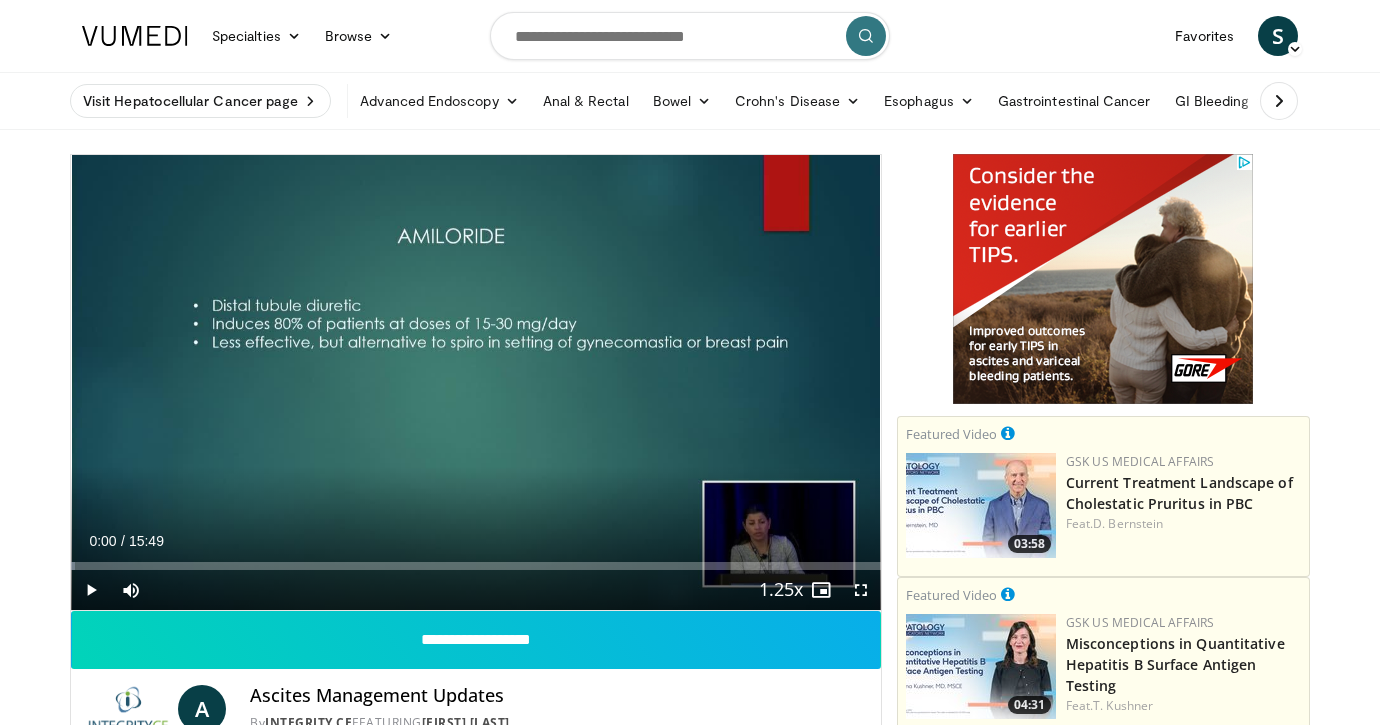 click at bounding box center [91, 590] 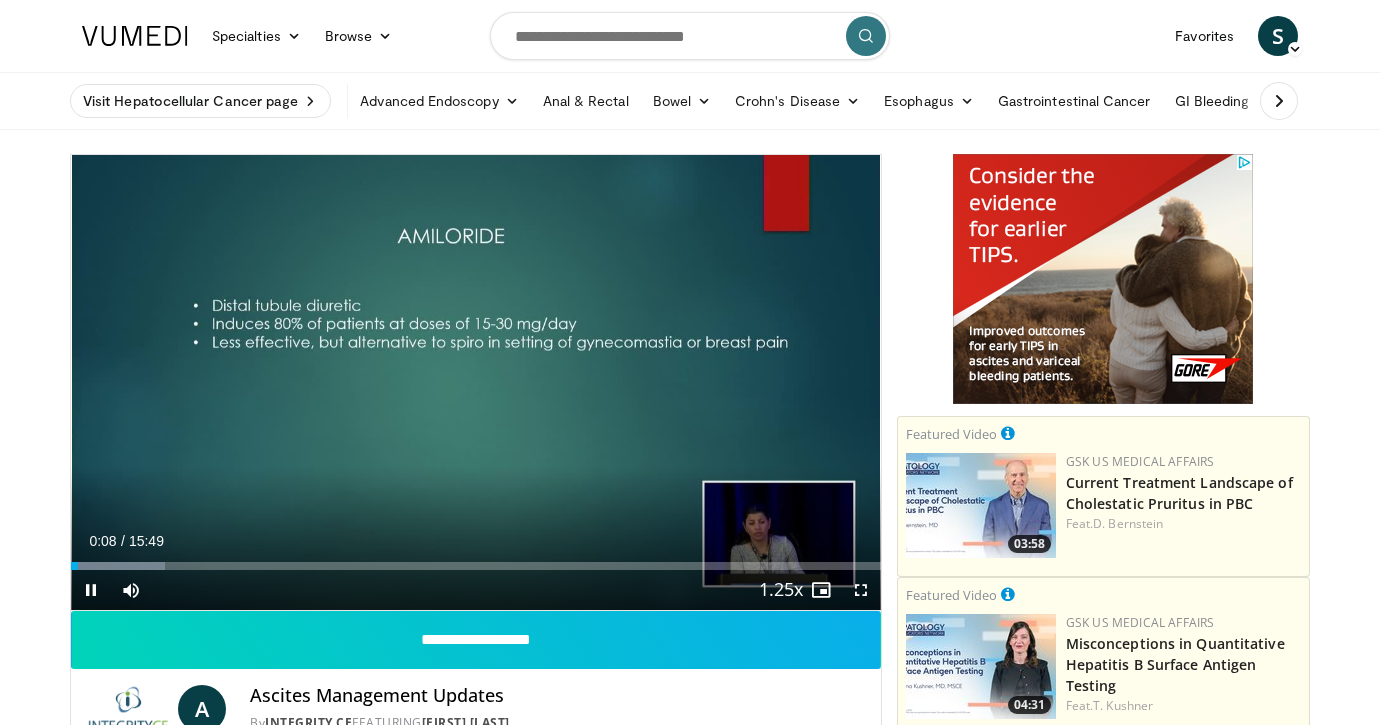 click at bounding box center [861, 590] 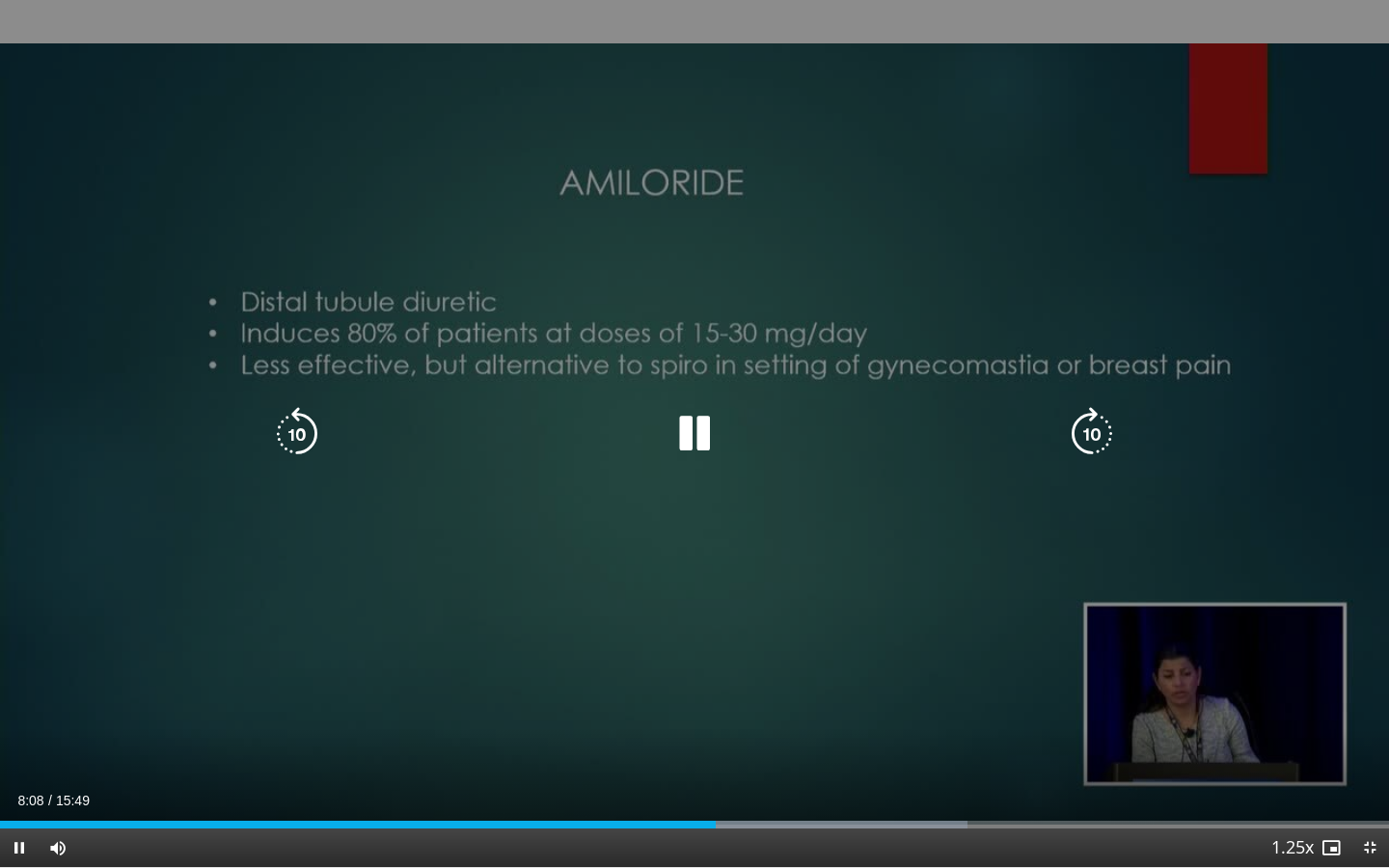 click at bounding box center (694, 434) 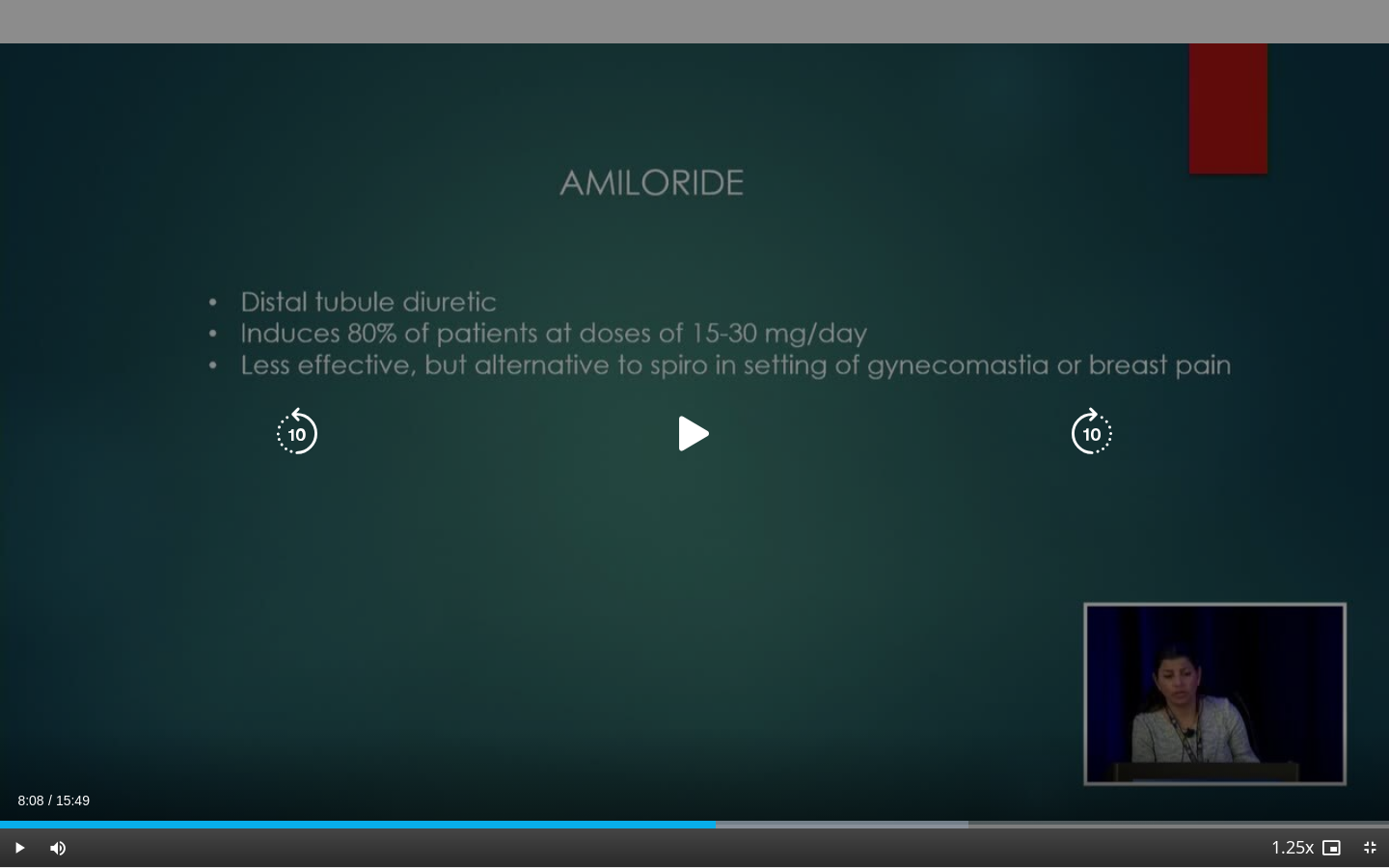 click on "10 seconds
Tap to unmute" at bounding box center (694, 433) 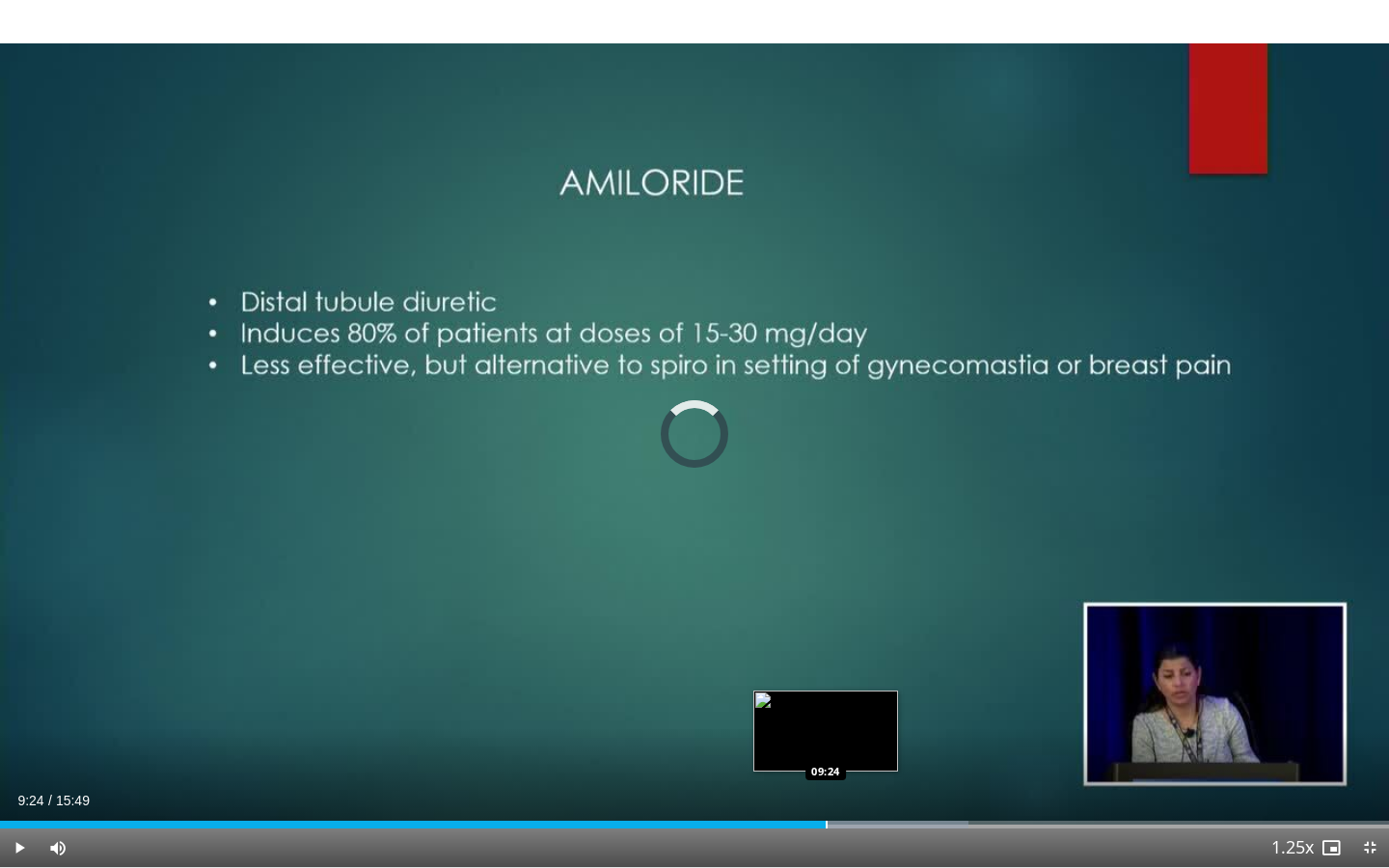 click at bounding box center (827, 825) 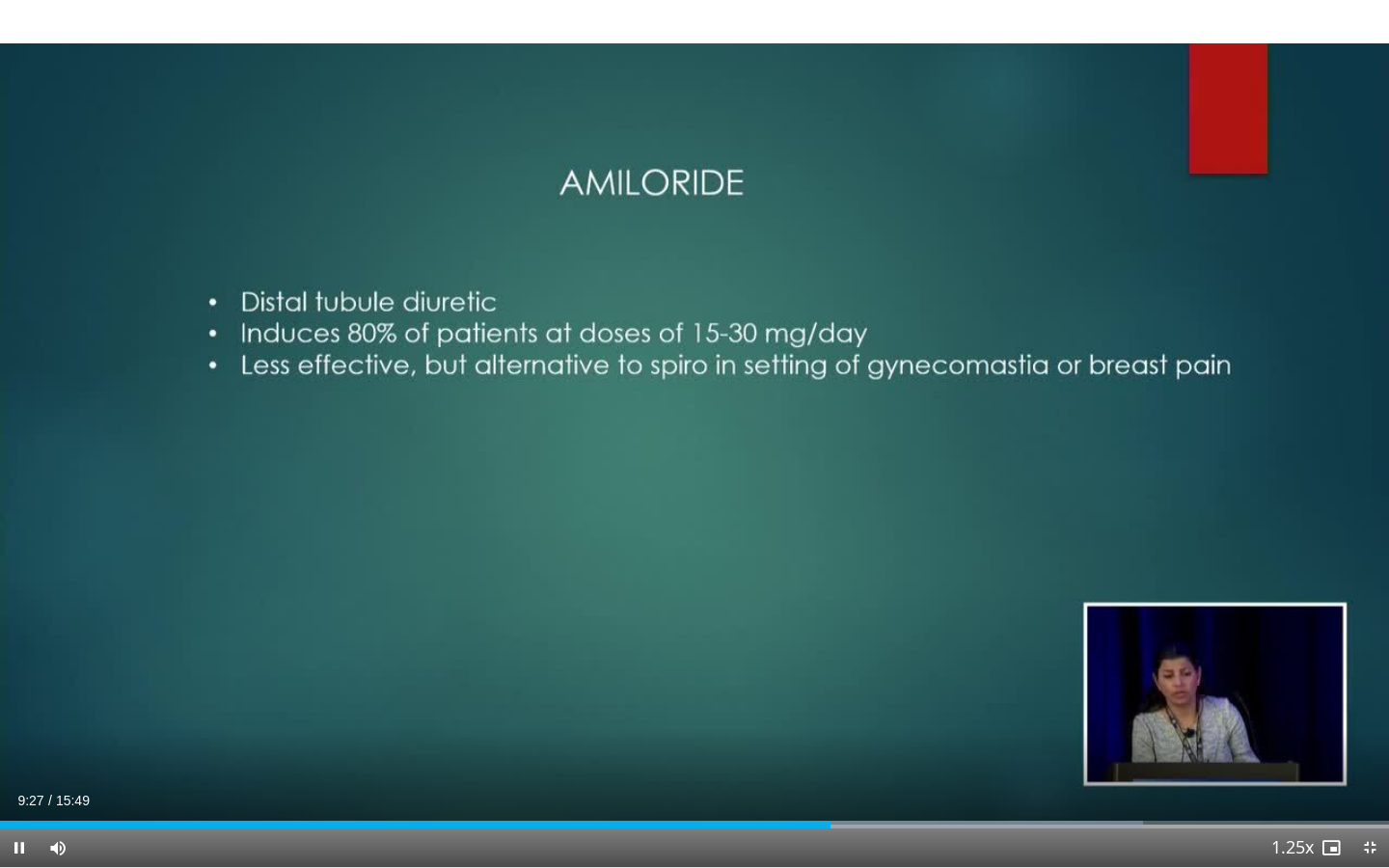 click at bounding box center (19, 848) 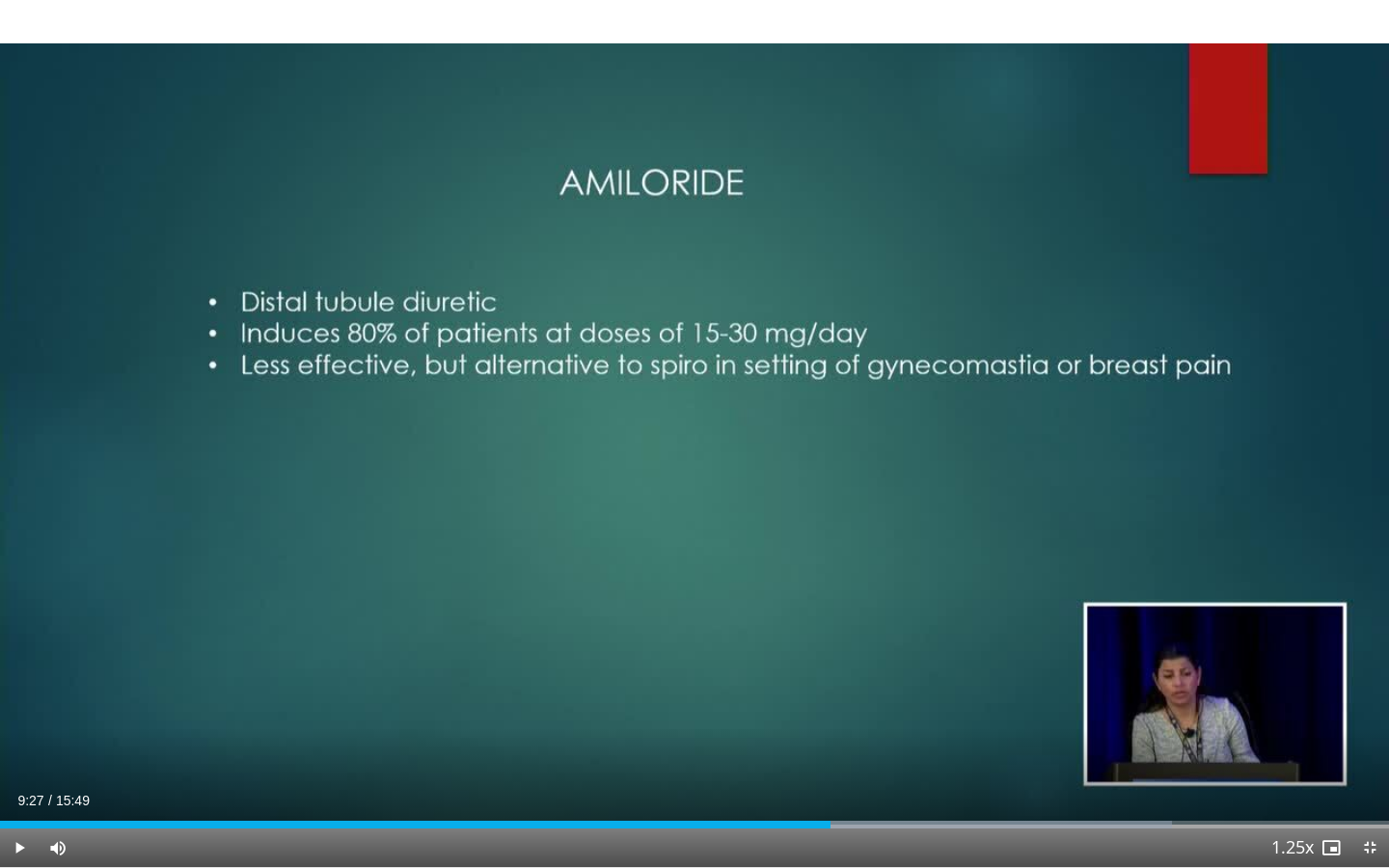 click at bounding box center (19, 848) 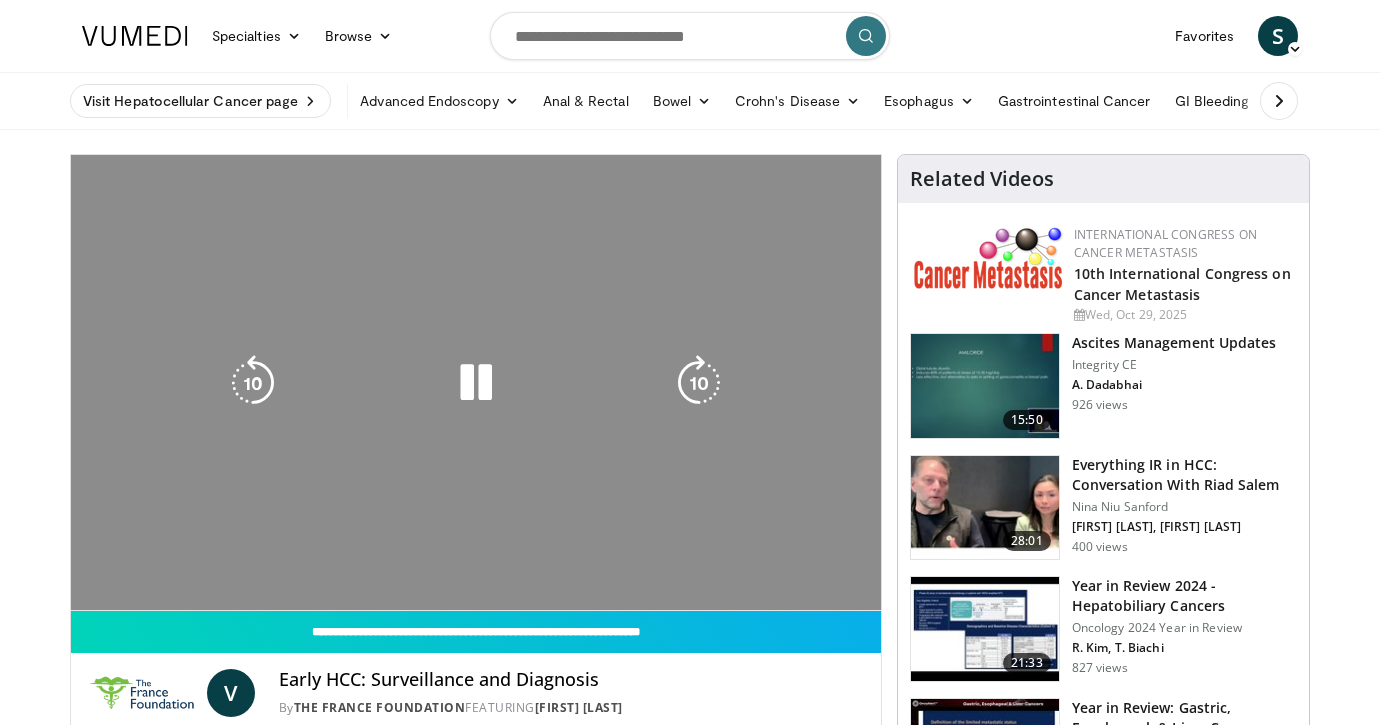 scroll, scrollTop: 0, scrollLeft: 0, axis: both 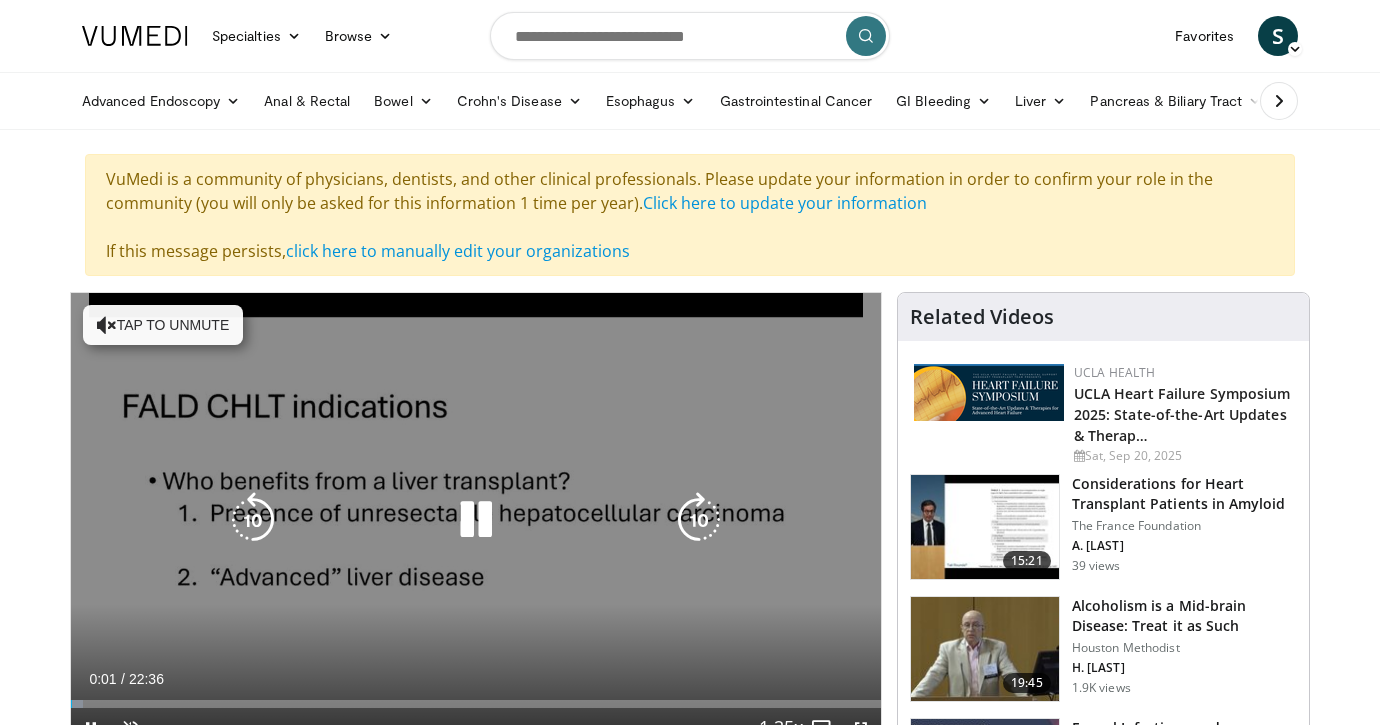 click at bounding box center (107, 325) 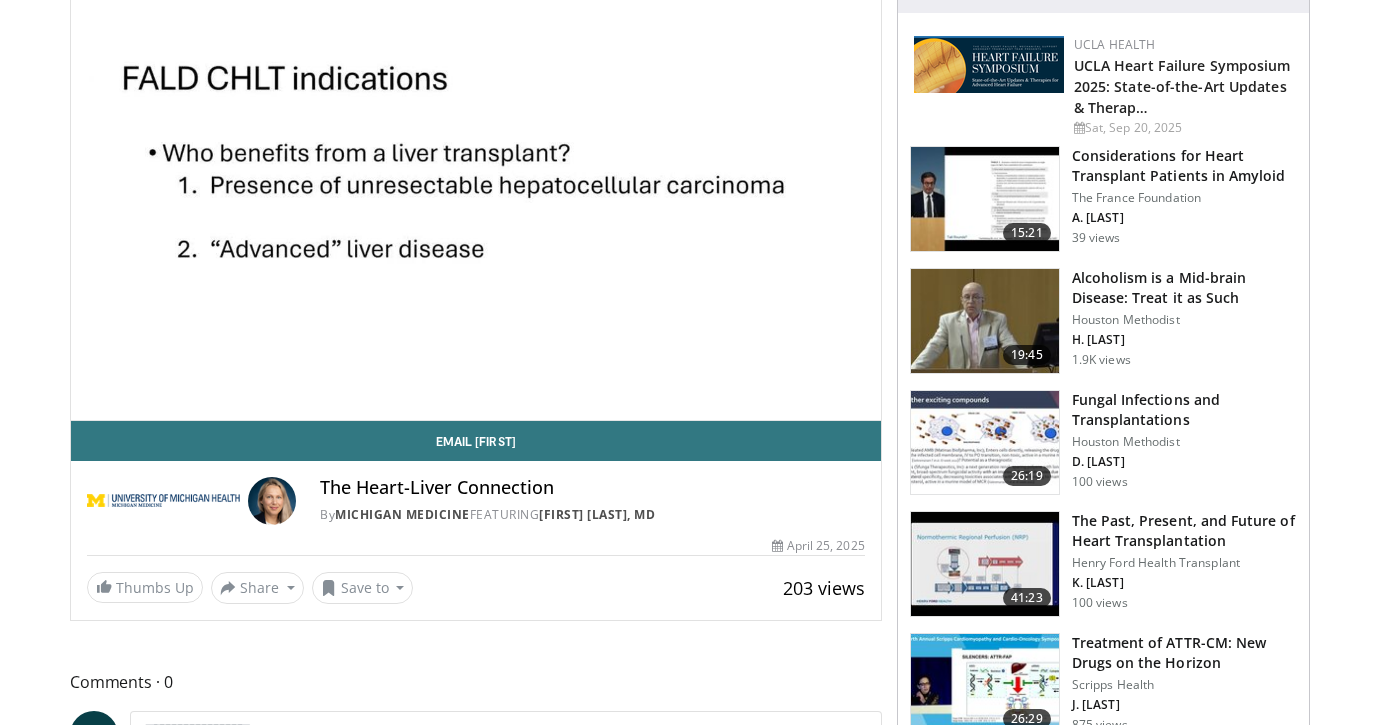 scroll, scrollTop: 327, scrollLeft: 0, axis: vertical 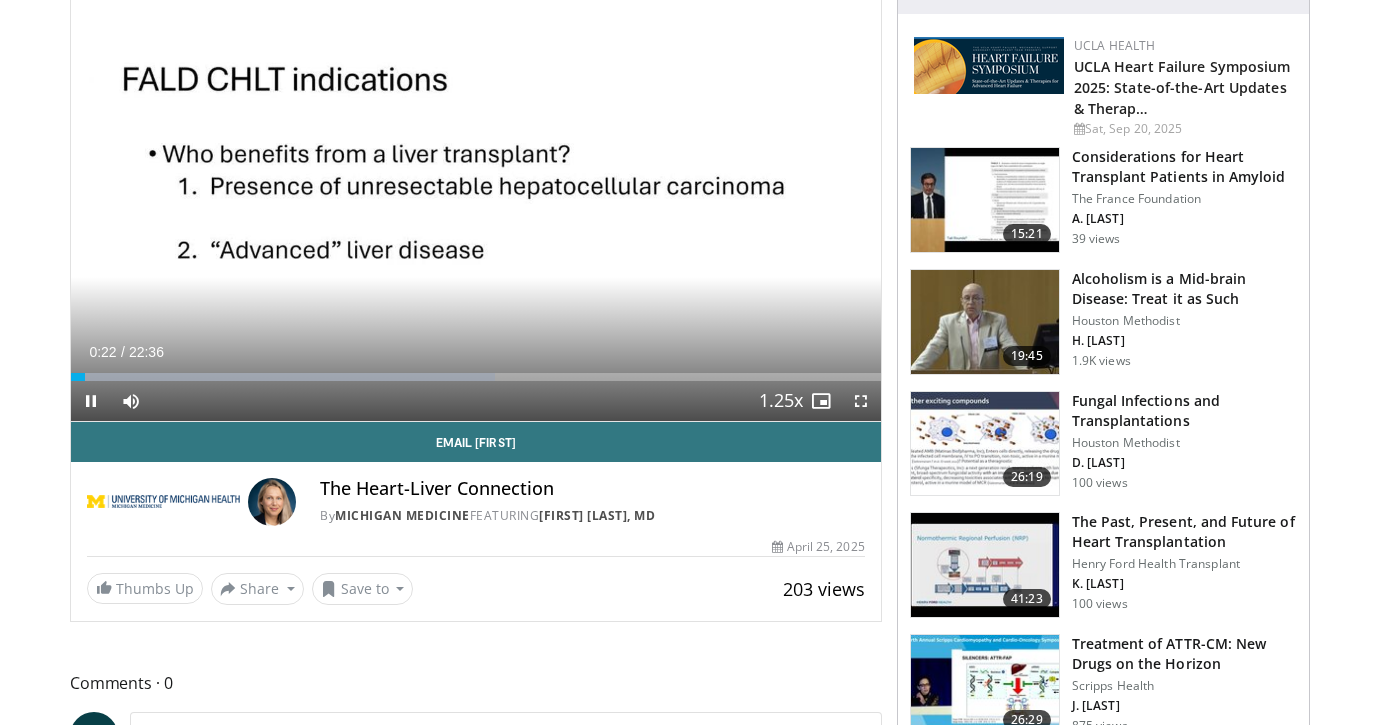 click at bounding box center [91, 401] 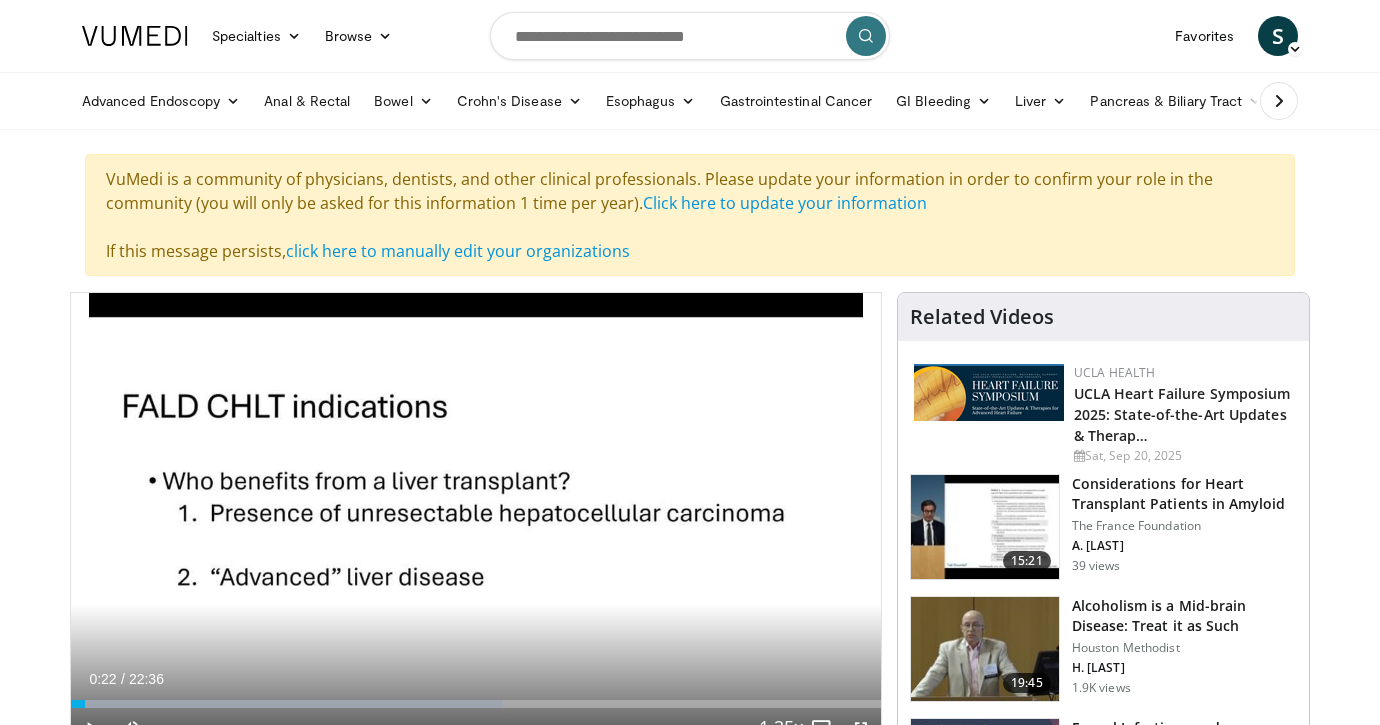 scroll, scrollTop: 0, scrollLeft: 0, axis: both 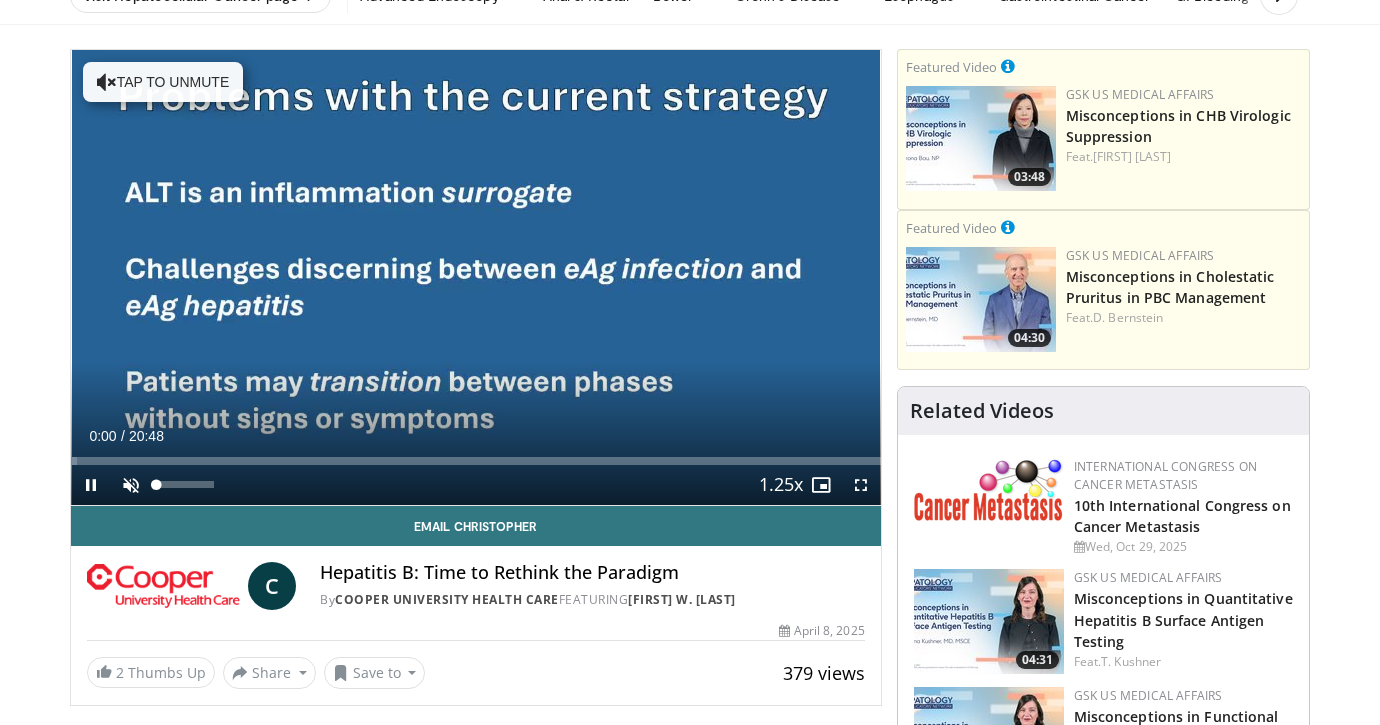 click at bounding box center [131, 485] 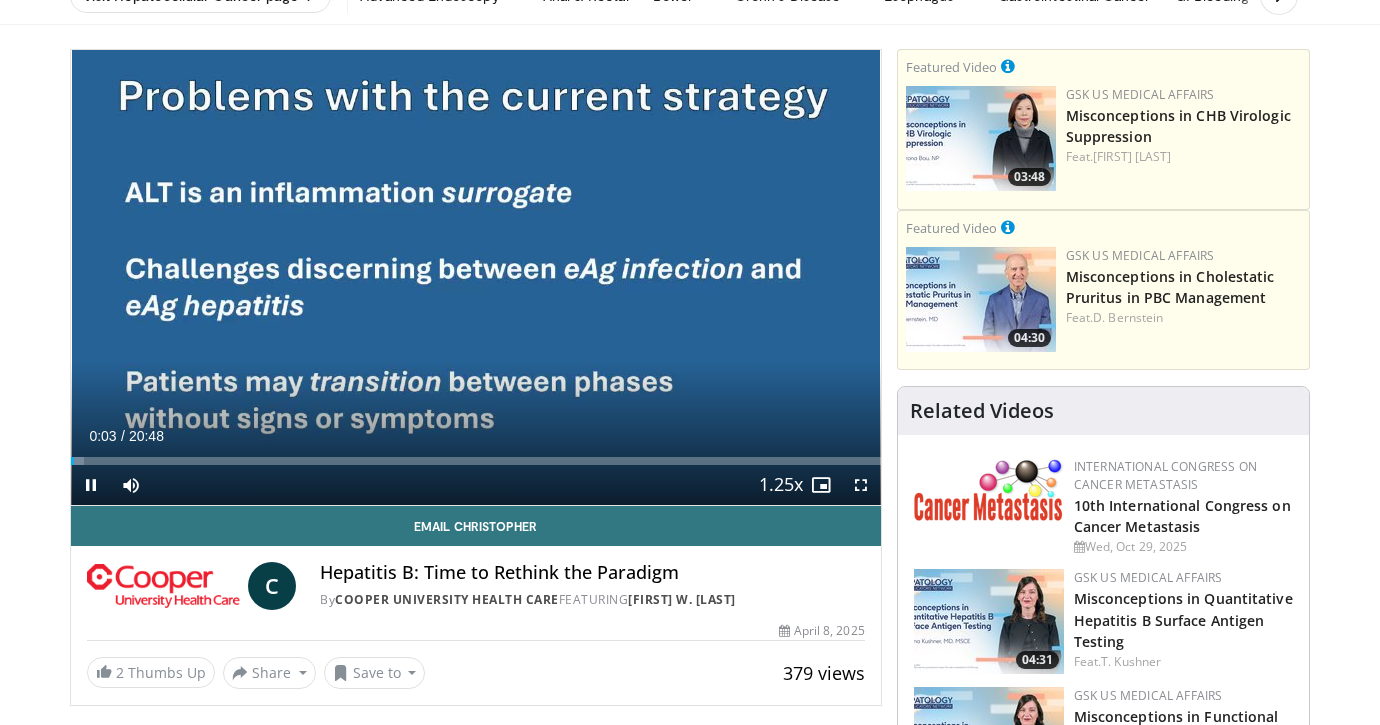click at bounding box center (861, 485) 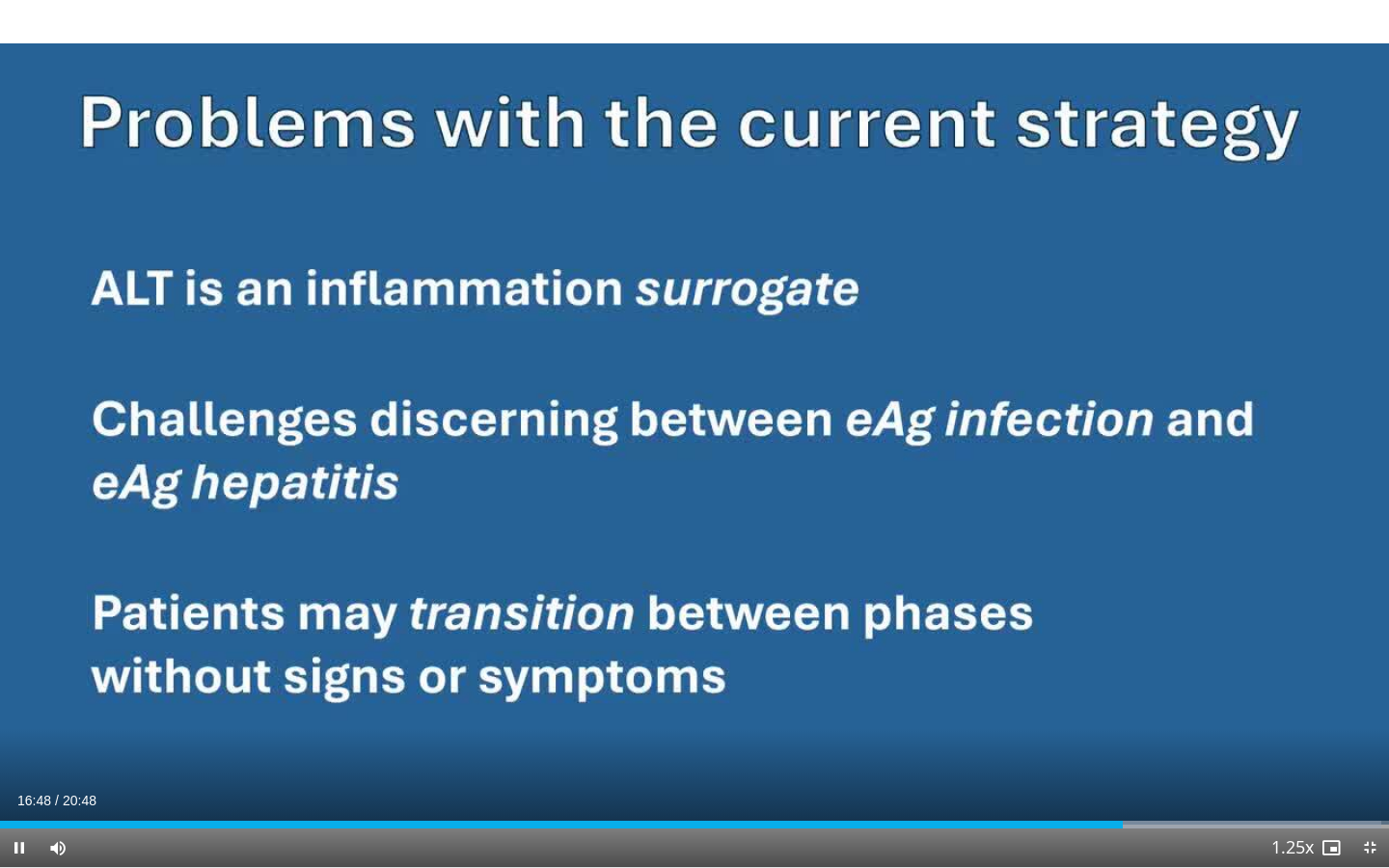 click on "Current Time  16:48 / Duration  20:48 Pause Skip Backward Skip Forward Mute Loaded :  99.45% 16:49 16:34 Stream Type  LIVE Seek to live, currently behind live LIVE   1.25x Playback Rate 0.5x 0.75x 1x 1.25x , selected 1.5x 1.75x 2x Chapters Chapters Descriptions descriptions off , selected Captions captions off , selected Audio Track en (Main) , selected Exit Fullscreen Enable picture-in-picture mode" at bounding box center [694, 848] 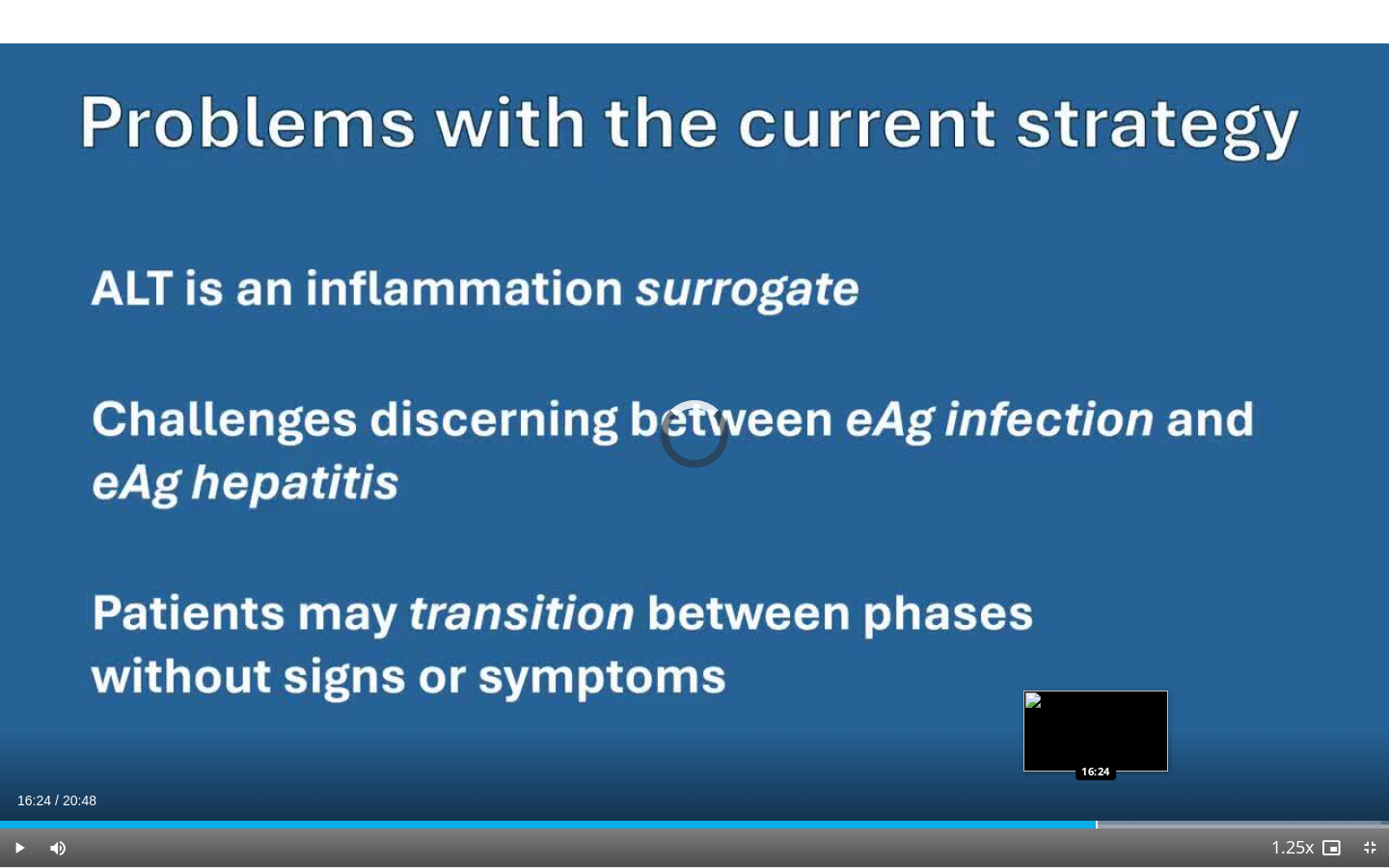 click at bounding box center (1097, 825) 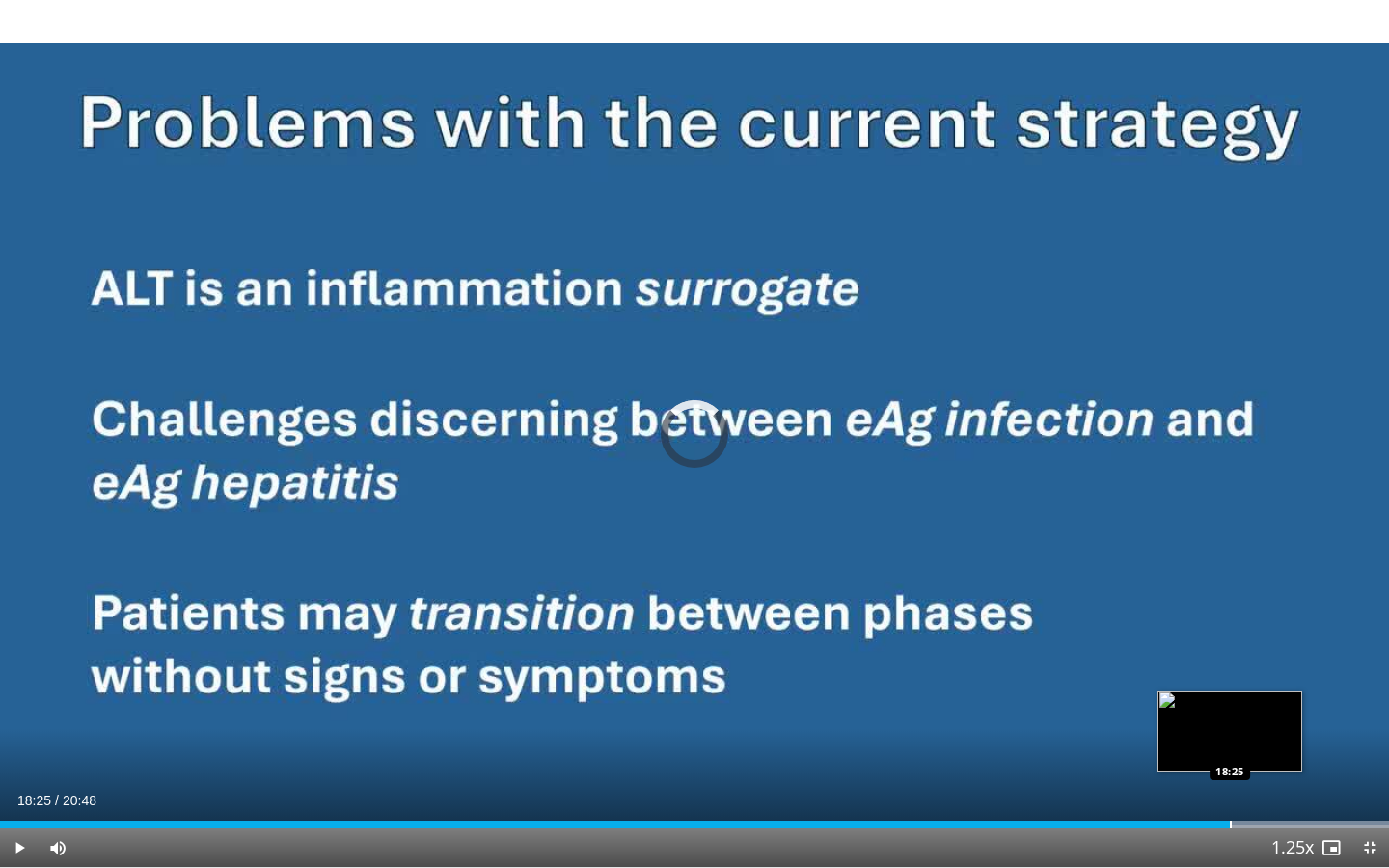 click at bounding box center [1231, 825] 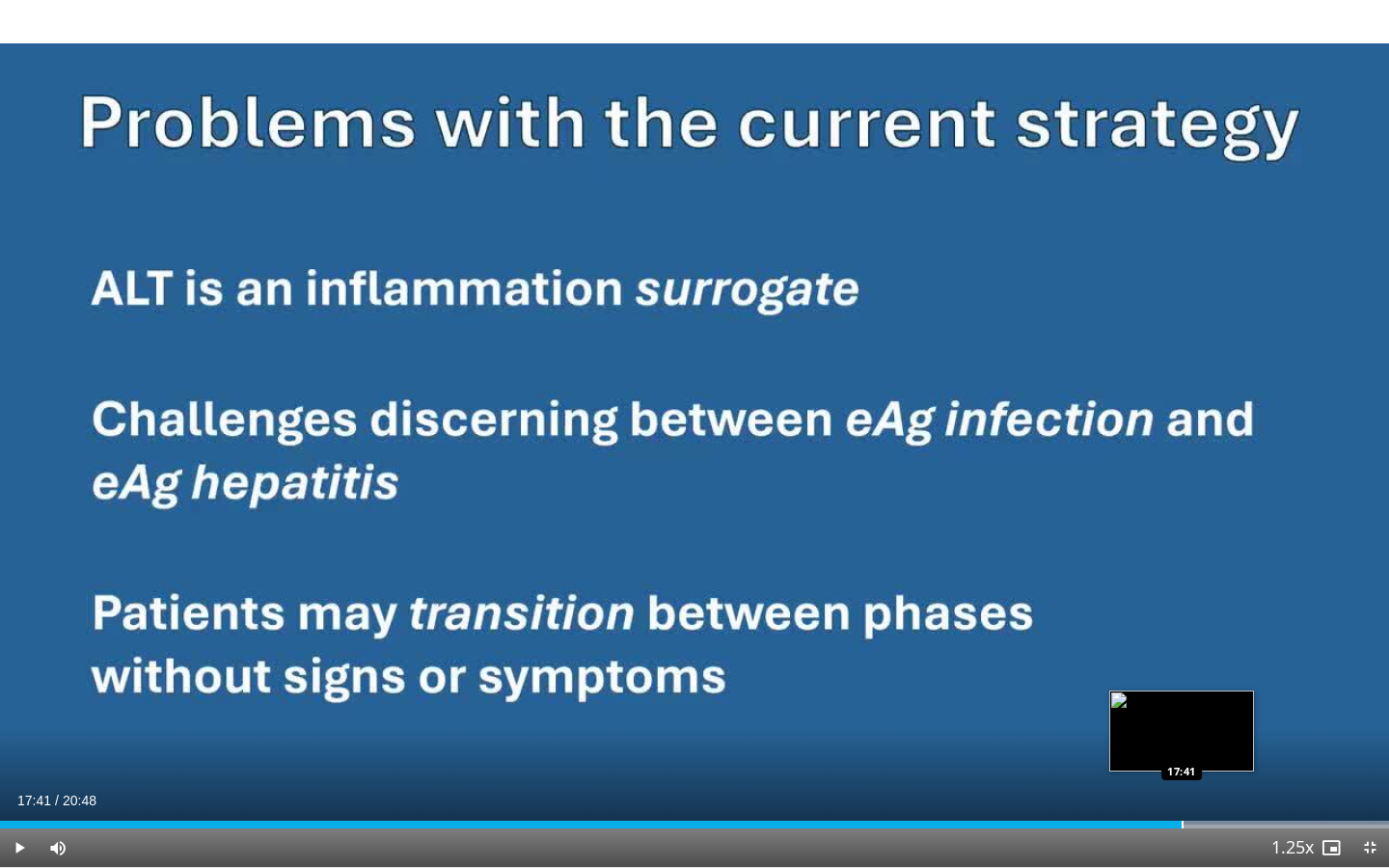 click at bounding box center [1183, 825] 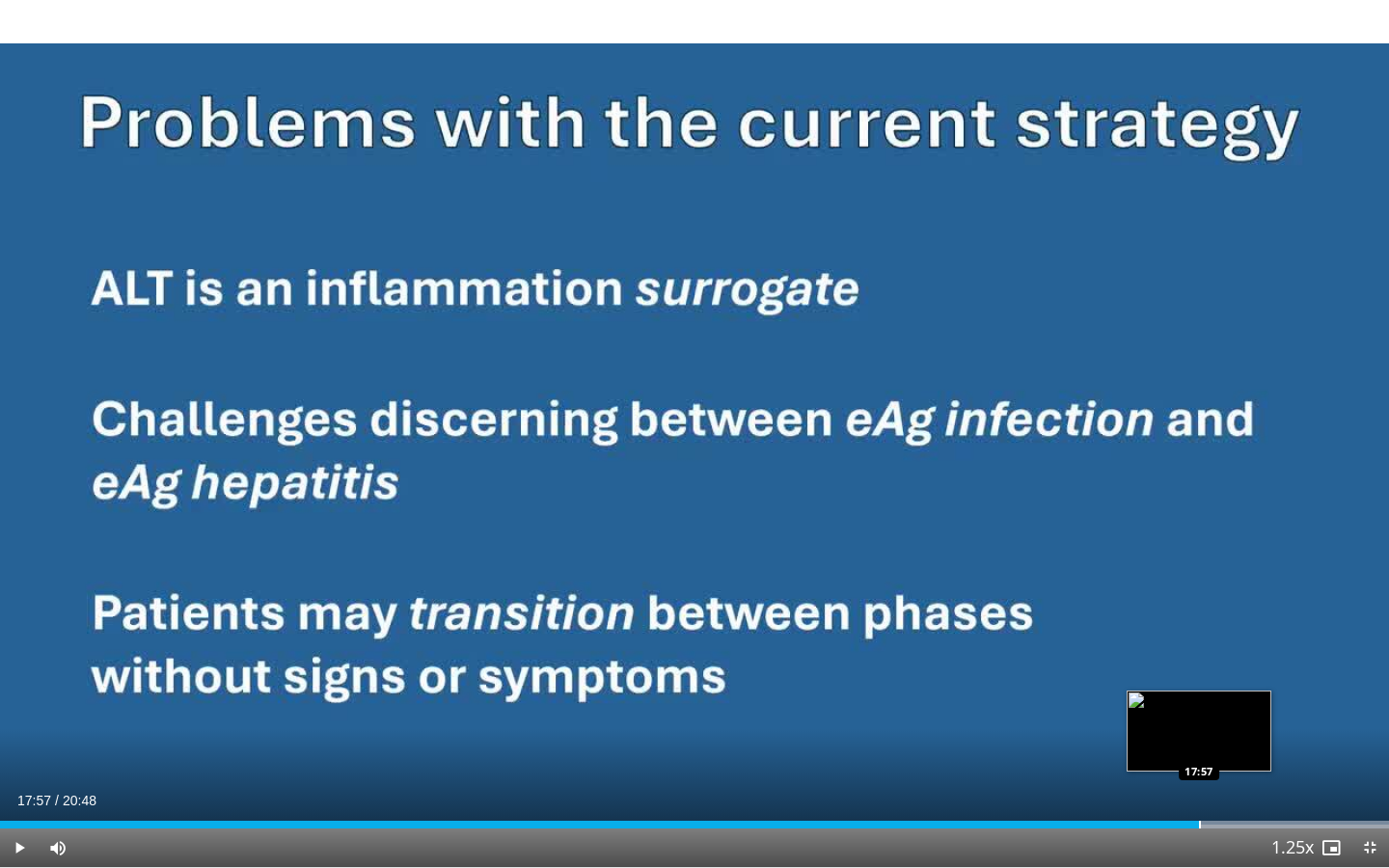 click at bounding box center (1200, 825) 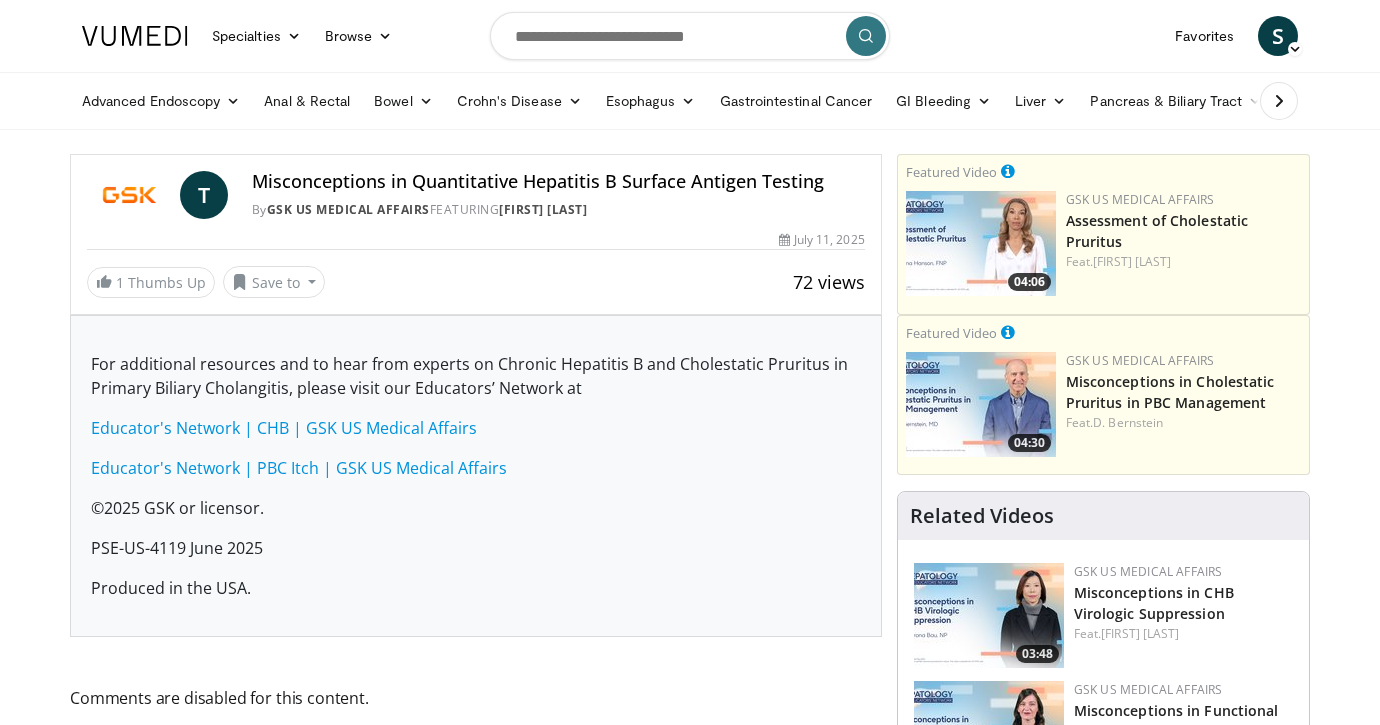 scroll, scrollTop: 0, scrollLeft: 0, axis: both 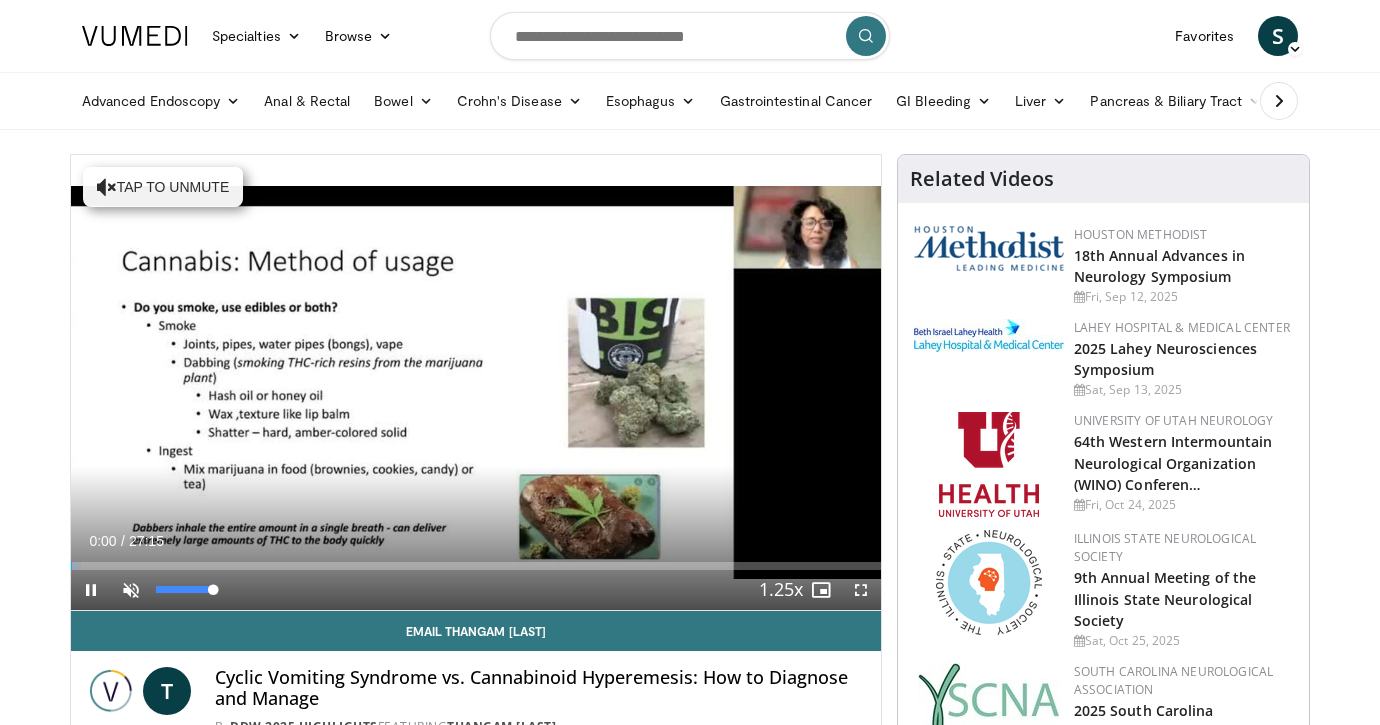 click at bounding box center (131, 590) 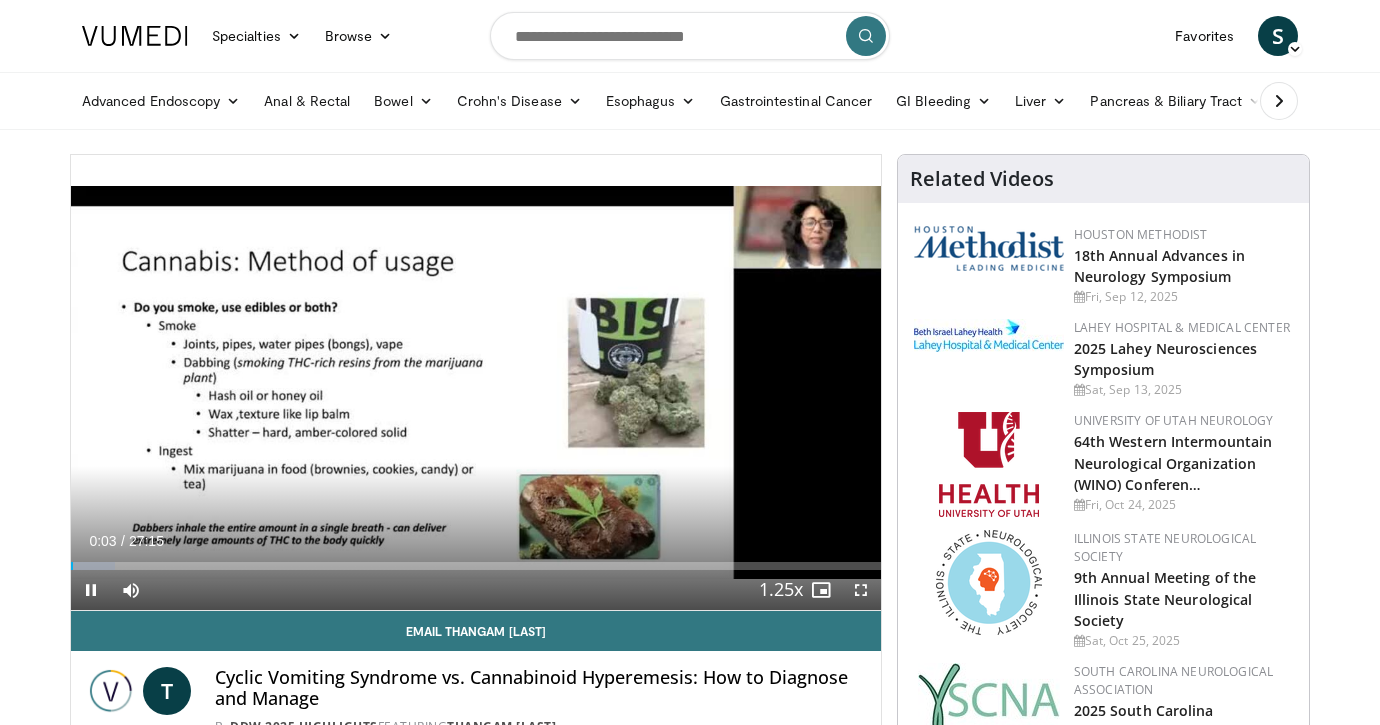 click at bounding box center (861, 590) 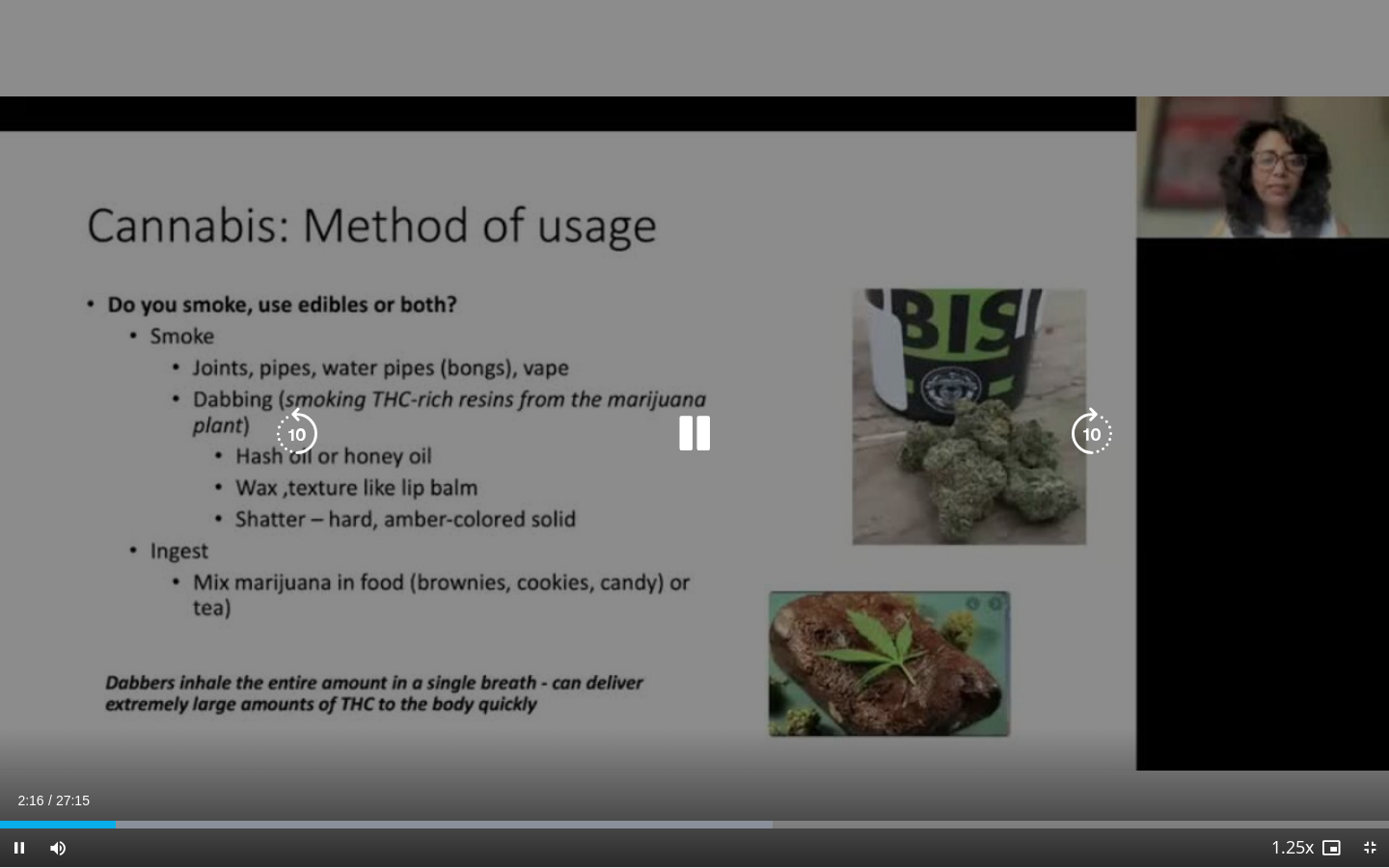 click at bounding box center [694, 434] 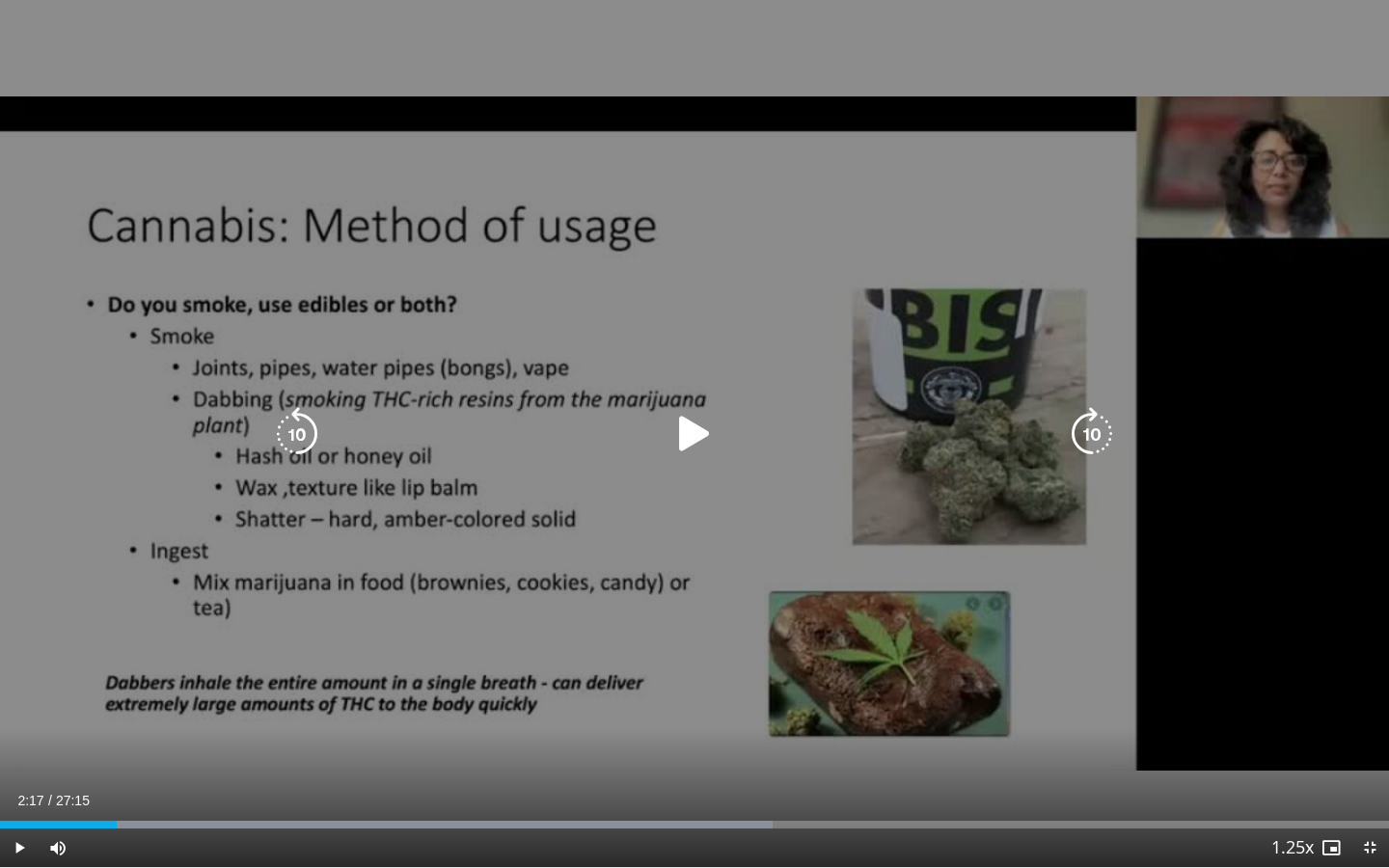 click at bounding box center (694, 434) 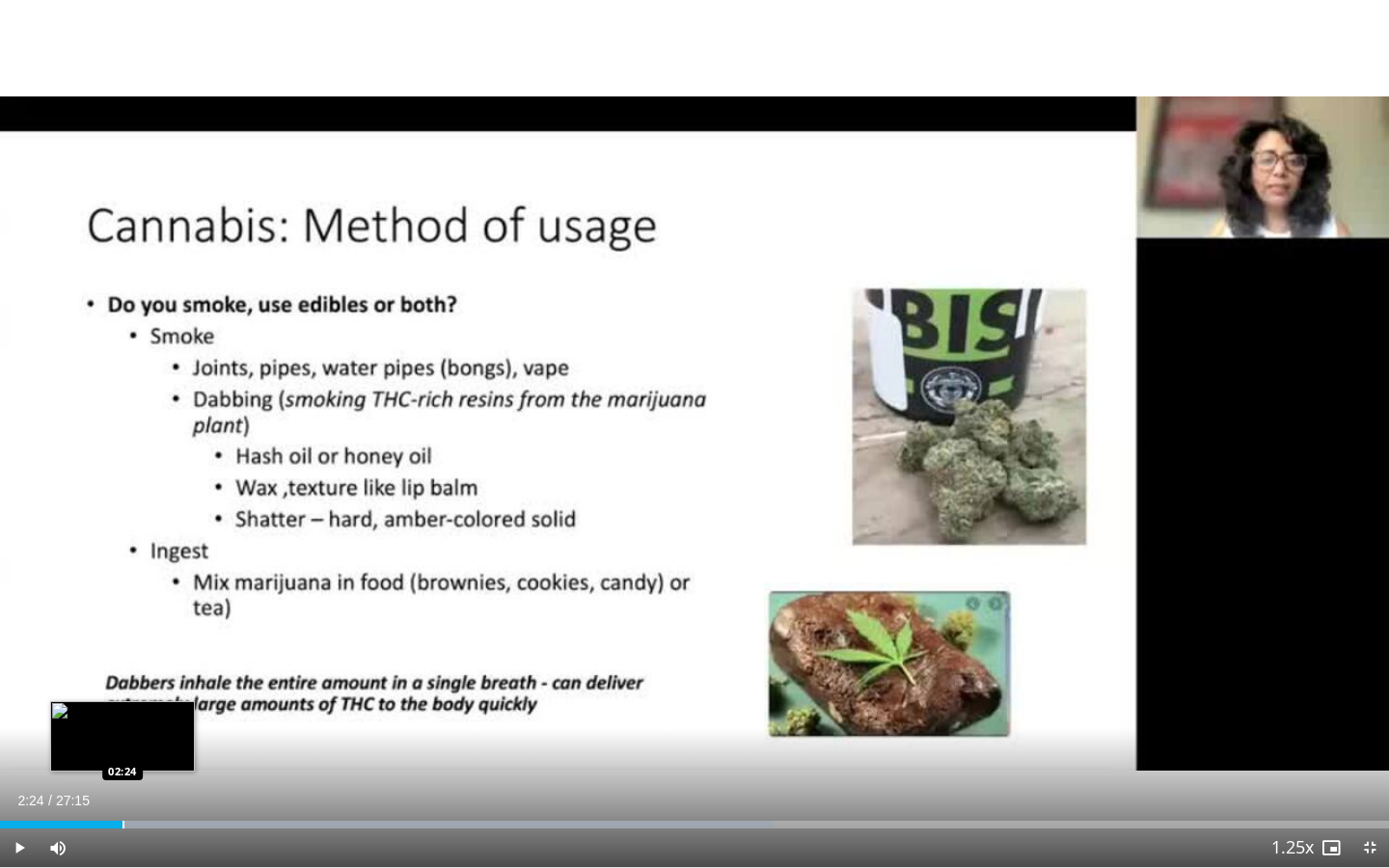 click at bounding box center (123, 825) 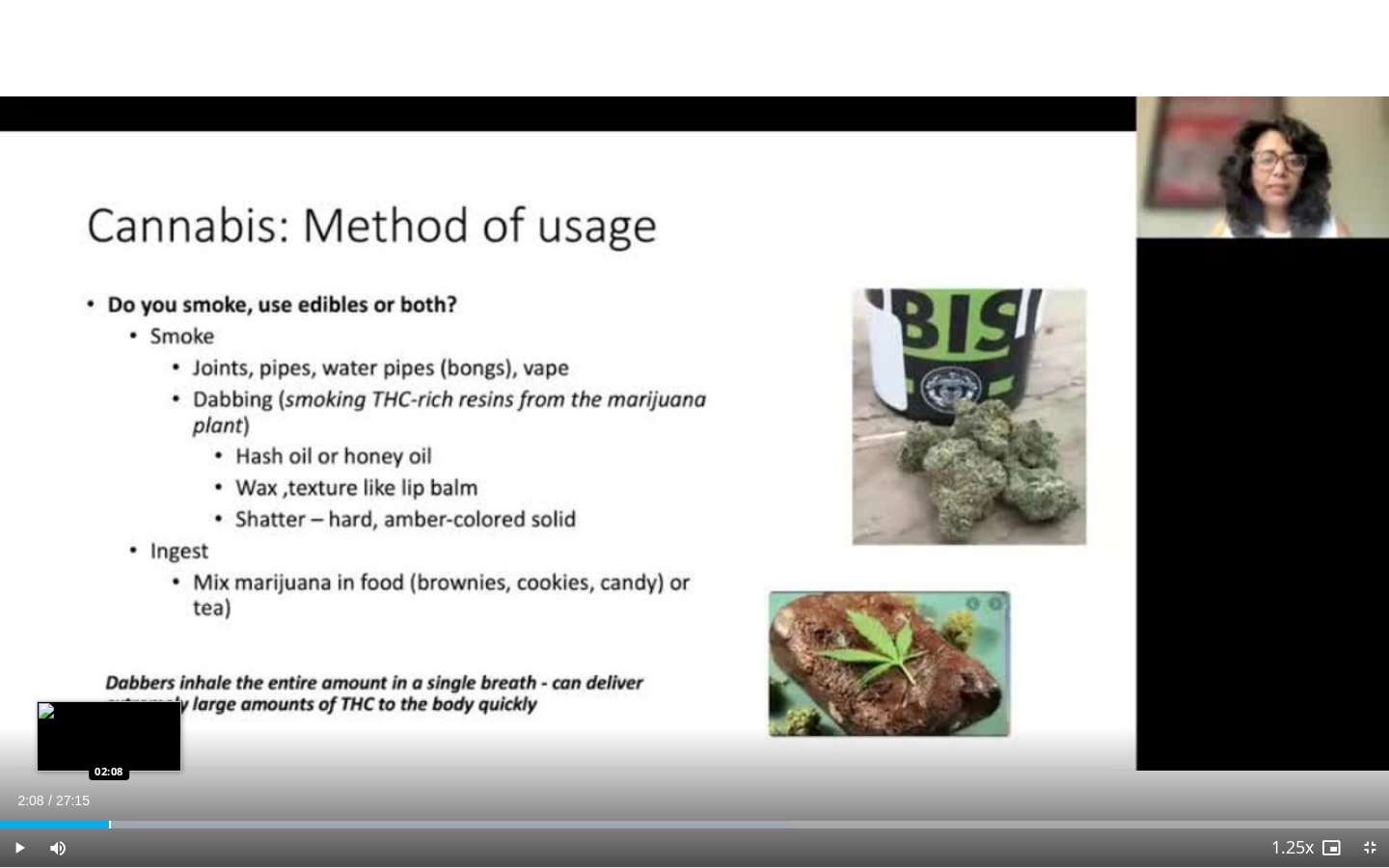 click at bounding box center [110, 825] 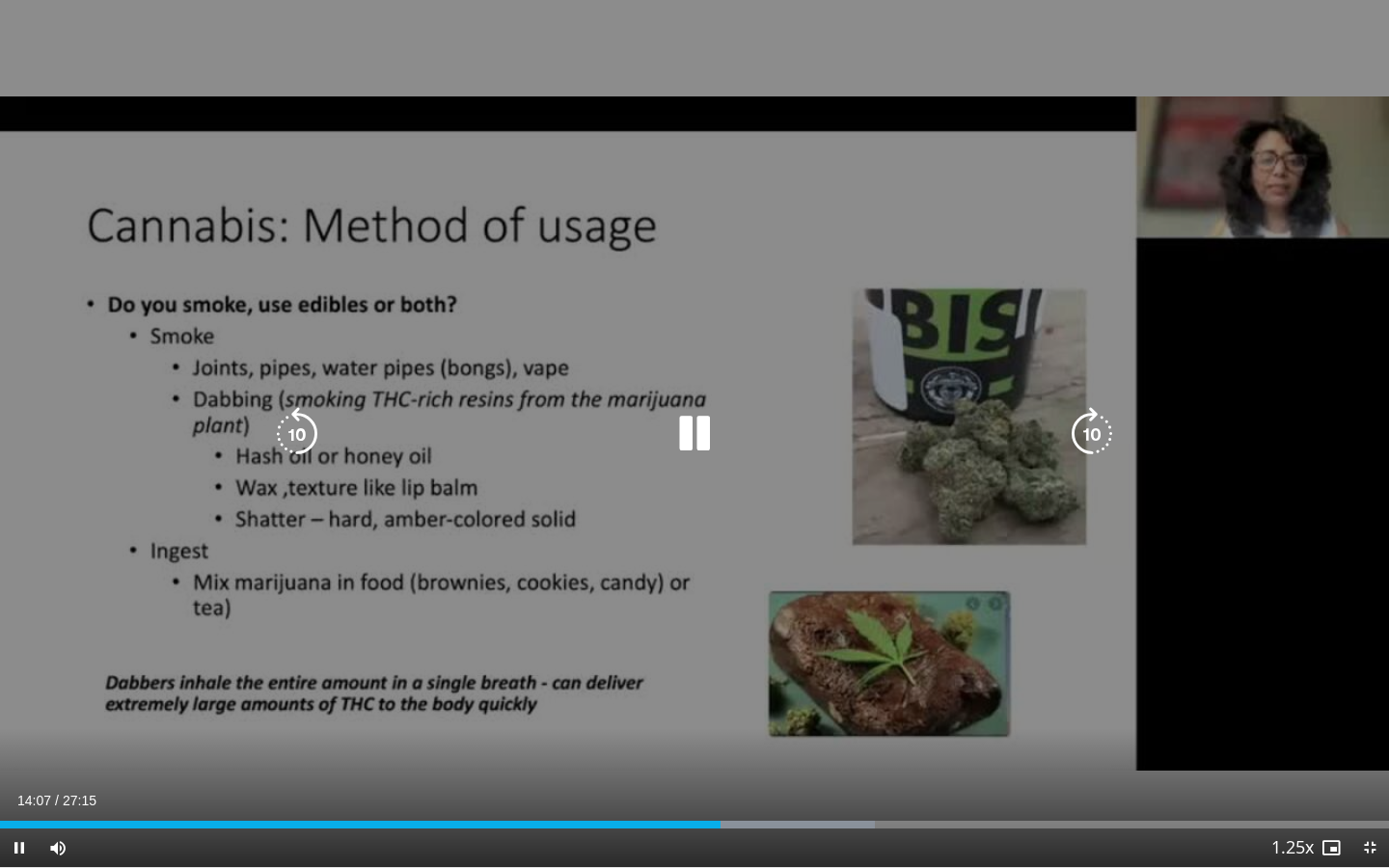 click at bounding box center [694, 434] 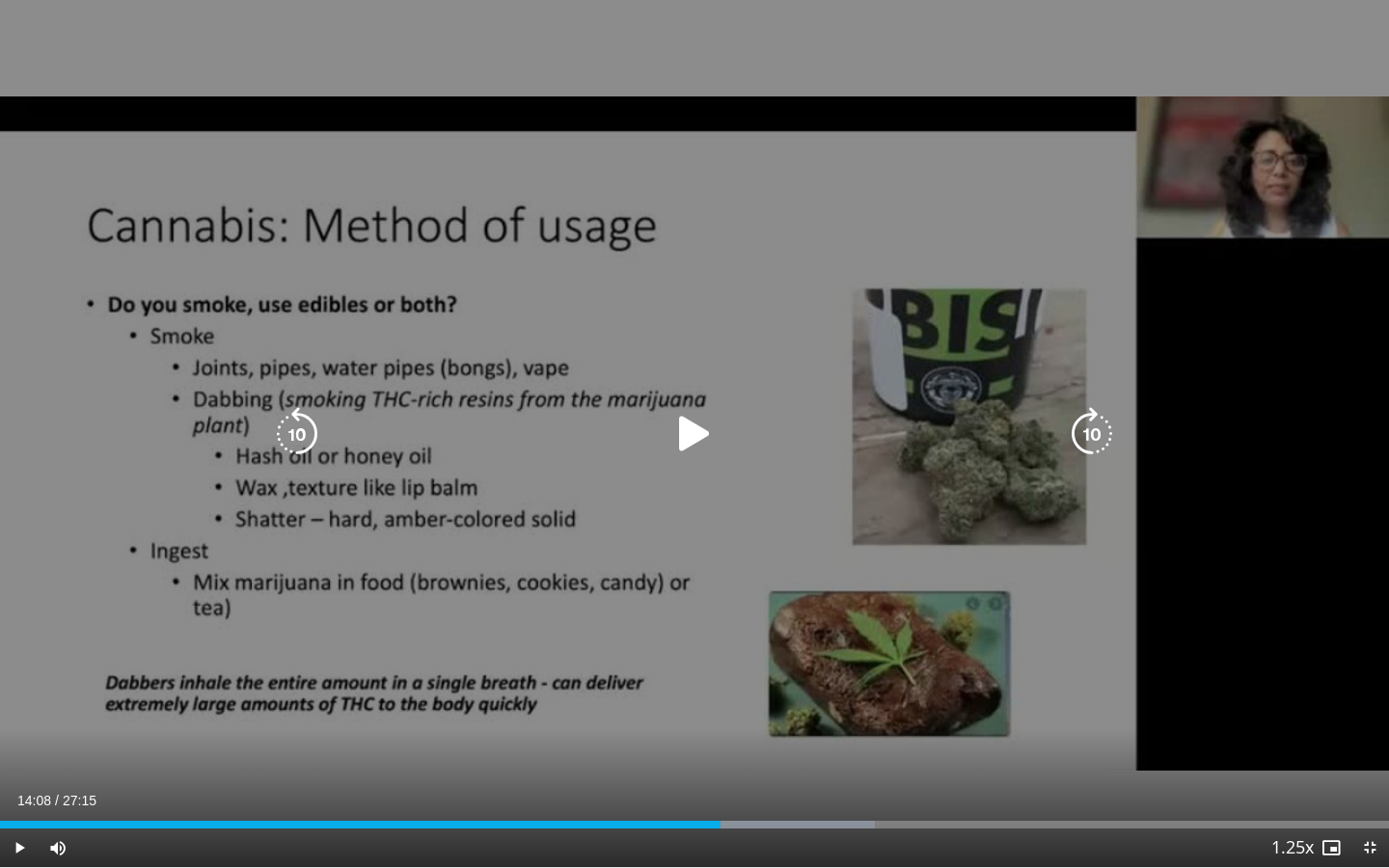 click at bounding box center (694, 434) 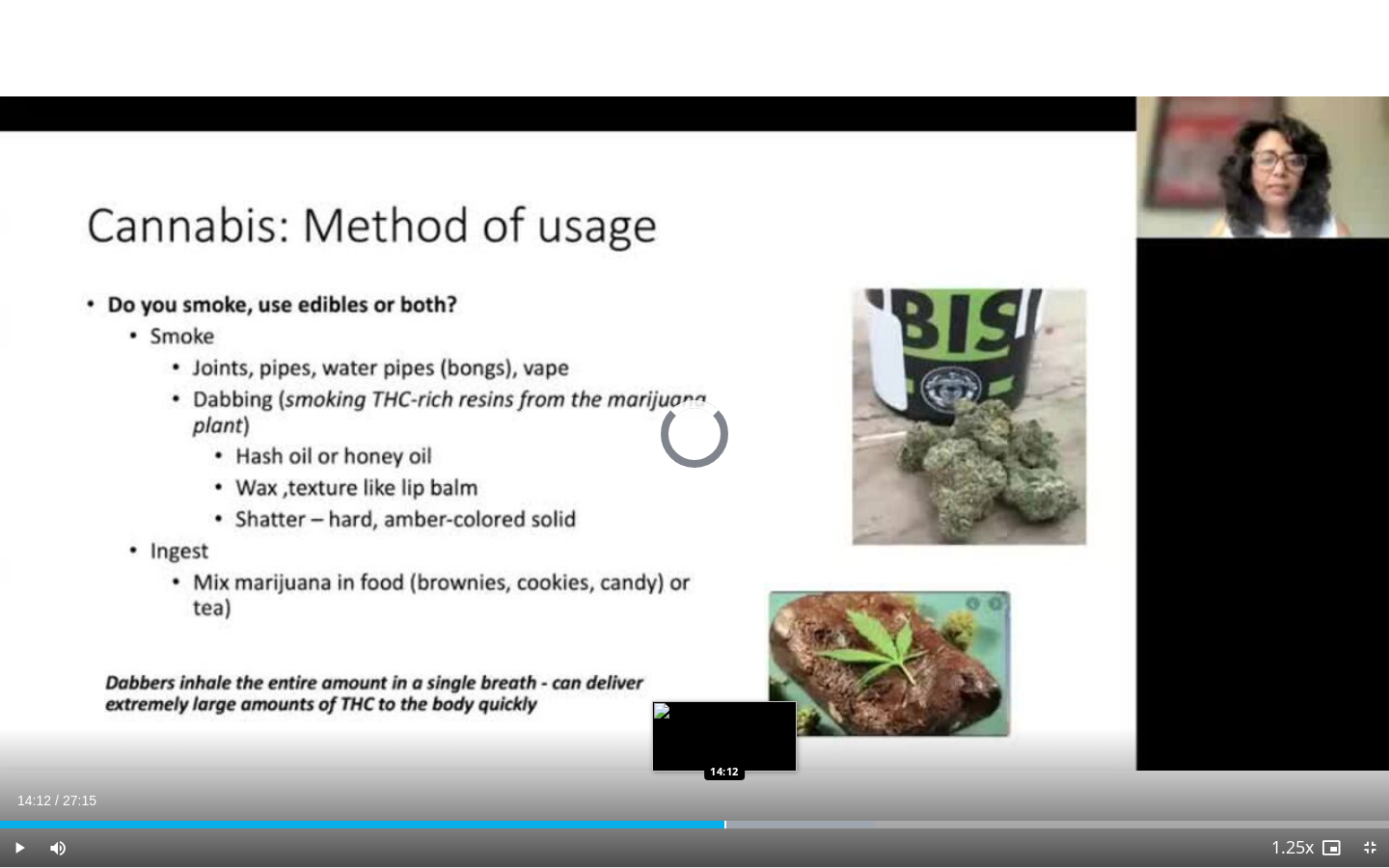 click at bounding box center [725, 825] 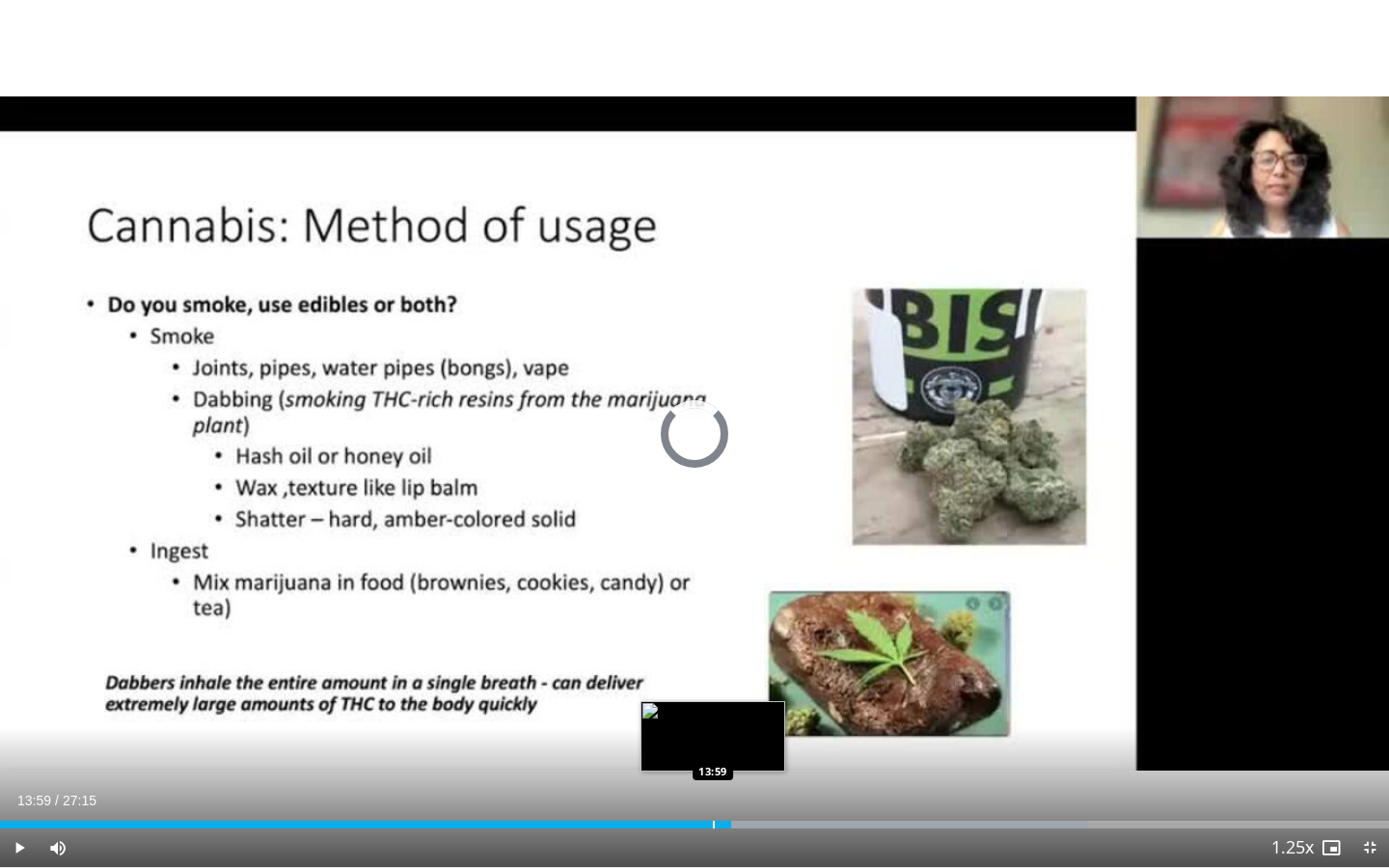 click at bounding box center (714, 825) 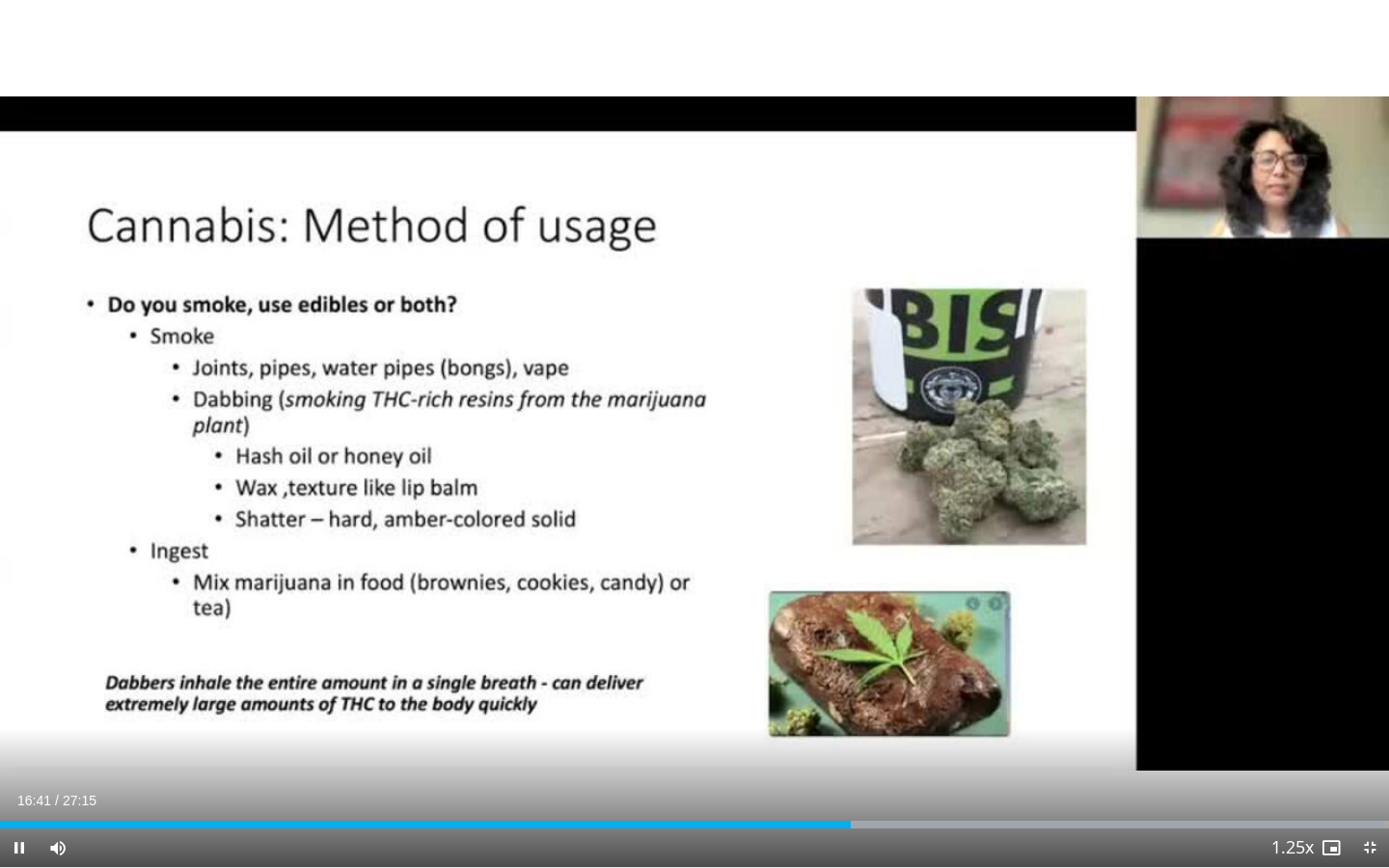 click on "Current Time  16:41 / Duration  27:15 Pause Skip Backward Skip Forward Mute Loaded :  99.67% 16:42 15:28 Stream Type  LIVE Seek to live, currently behind live LIVE   1.25x Playback Rate 0.5x 0.75x 1x 1.25x , selected 1.5x 1.75x 2x Chapters Chapters Descriptions descriptions off , selected Captions captions off , selected Audio Track en (Main) , selected Exit Fullscreen Enable picture-in-picture mode" at bounding box center (694, 848) 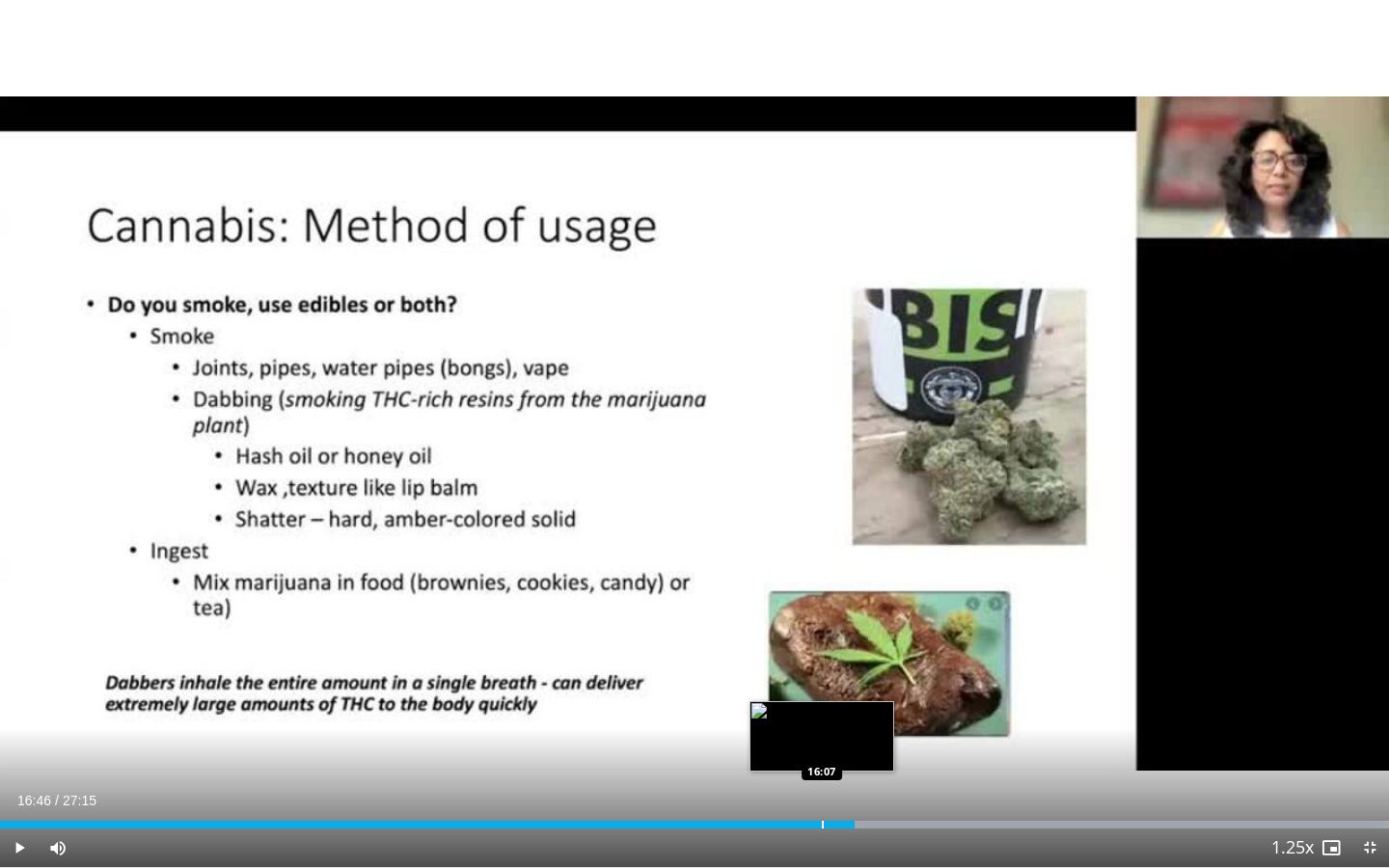 click at bounding box center [823, 825] 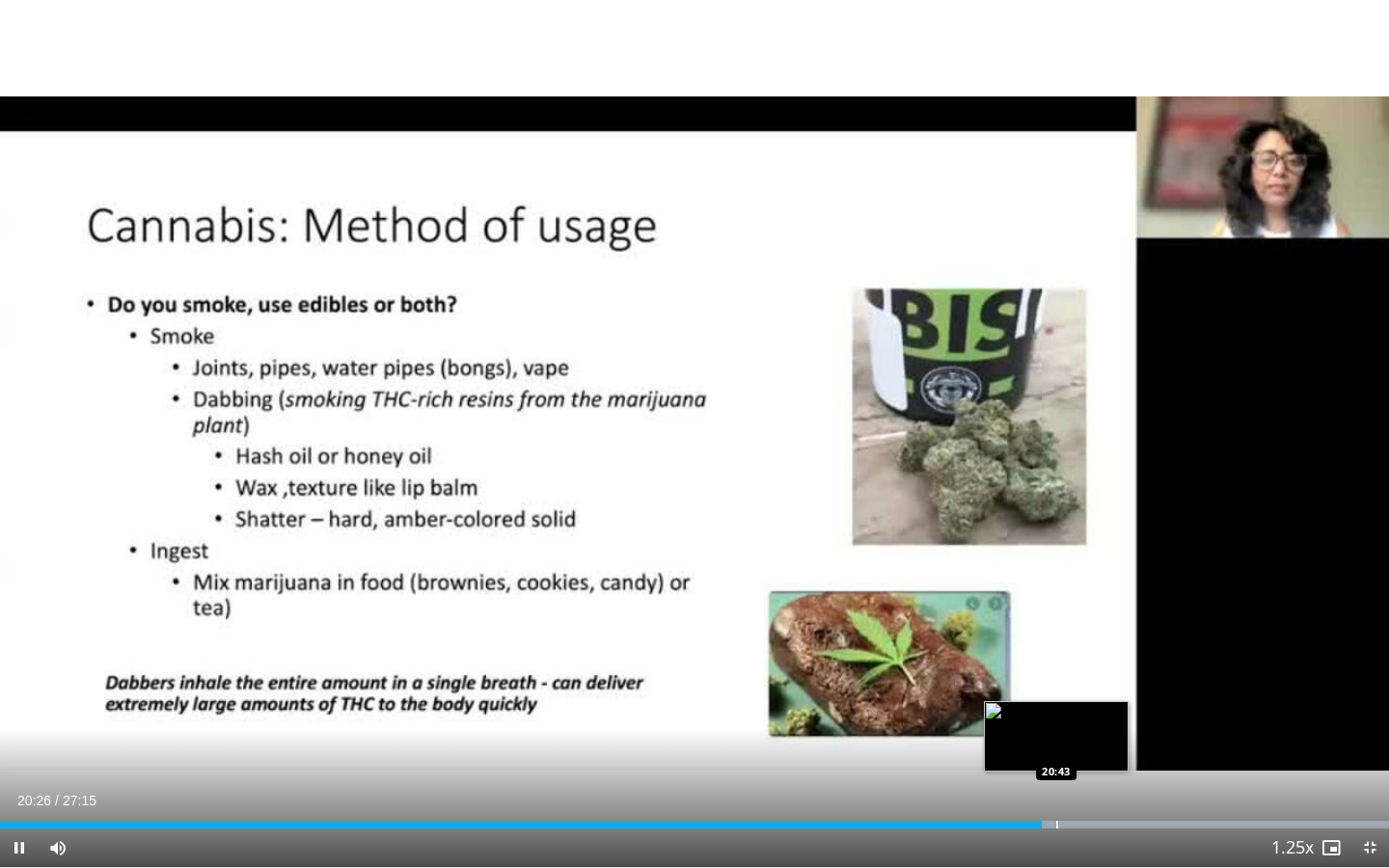 click at bounding box center (1057, 825) 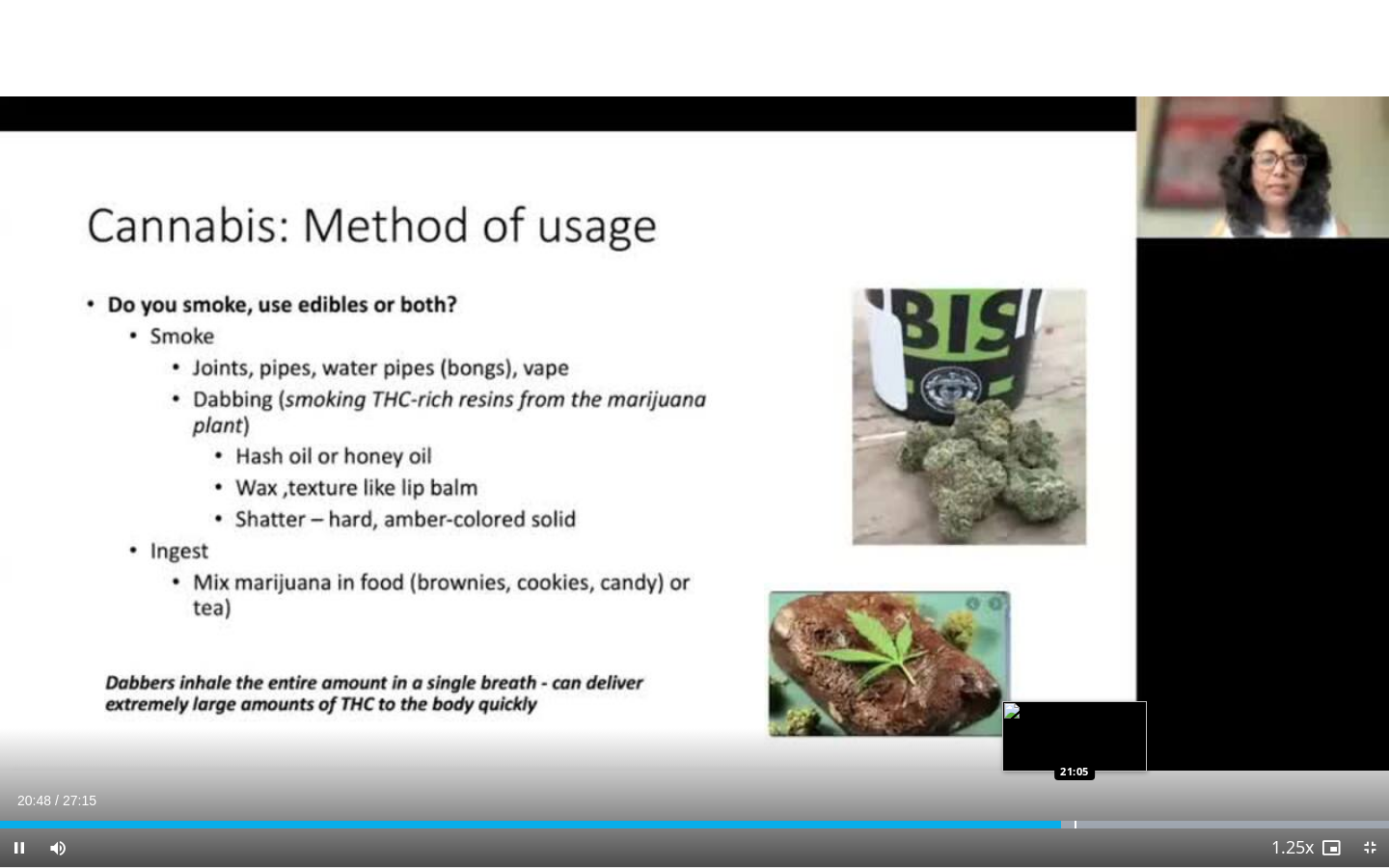 click at bounding box center [1076, 825] 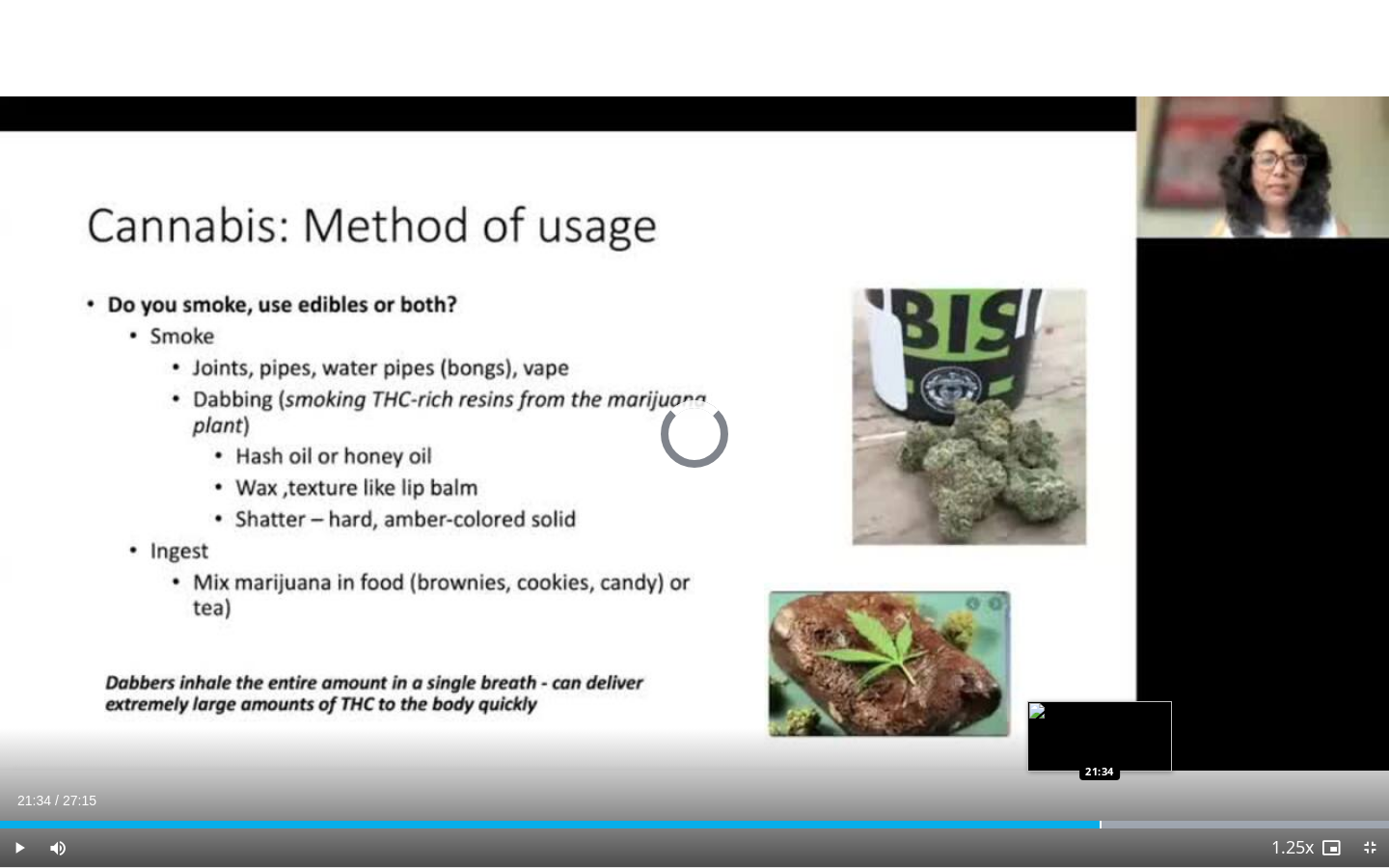 click at bounding box center [1101, 825] 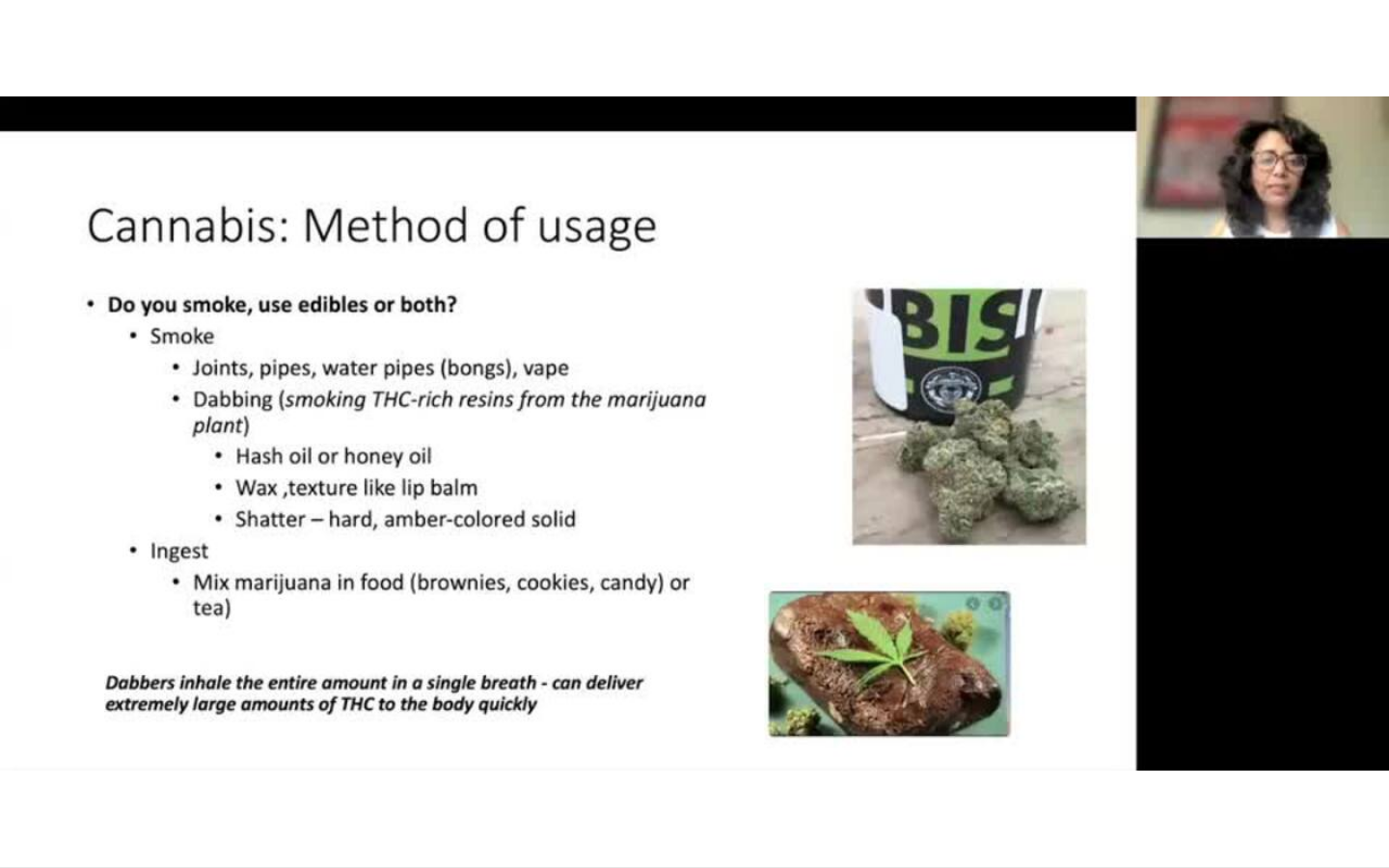 click on "**********" at bounding box center [694, 434] 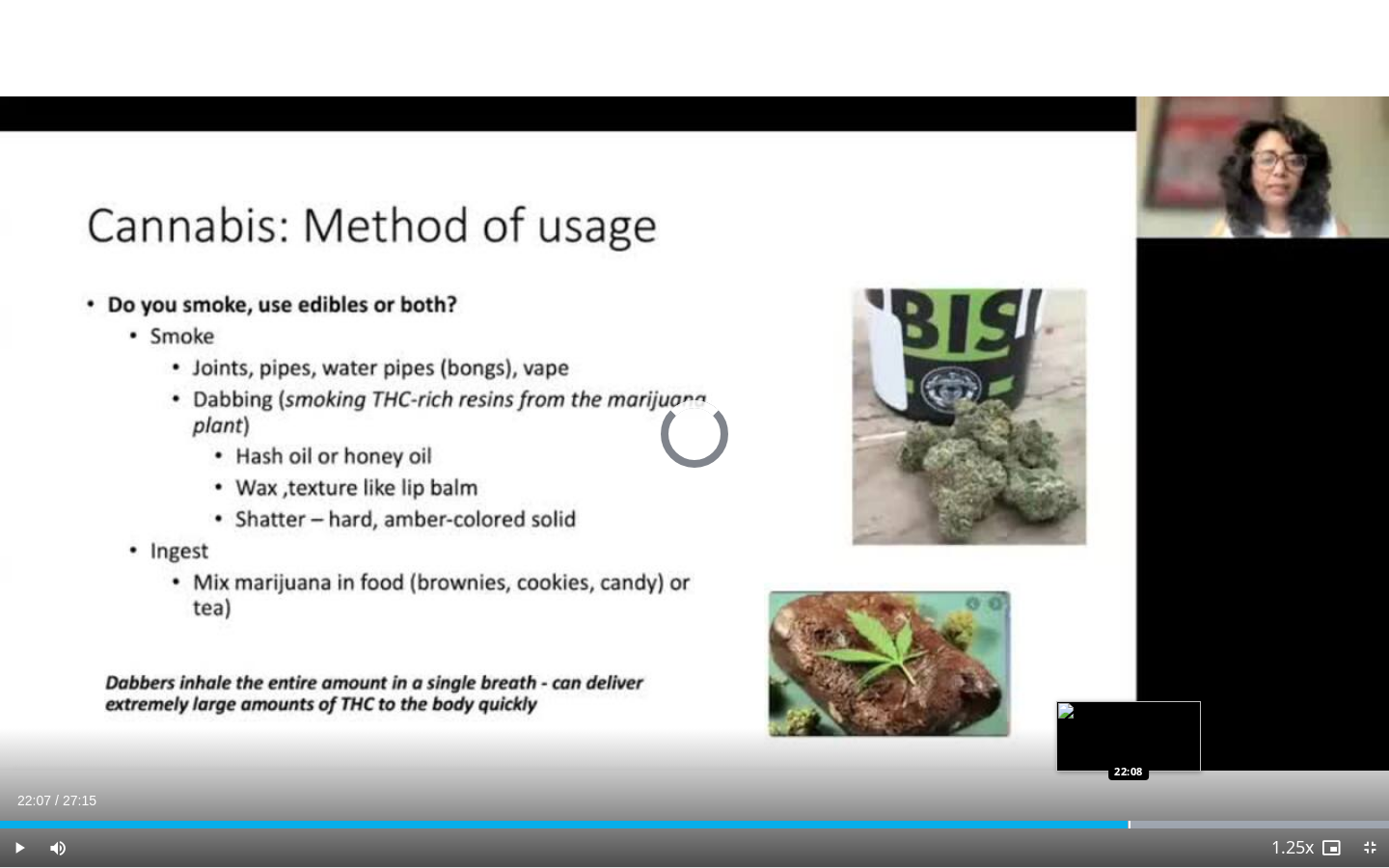 click at bounding box center (863, 825) 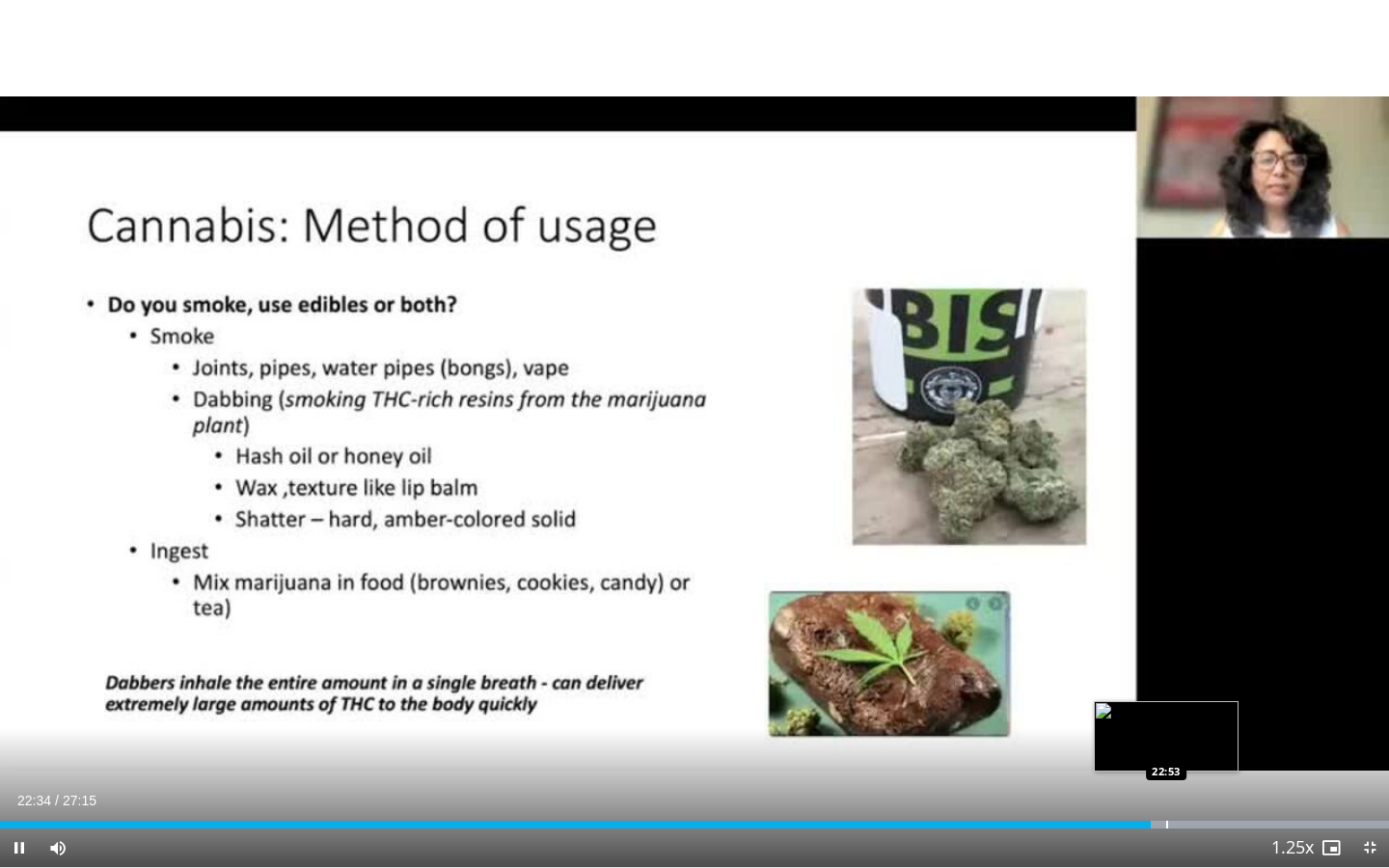click at bounding box center (1167, 825) 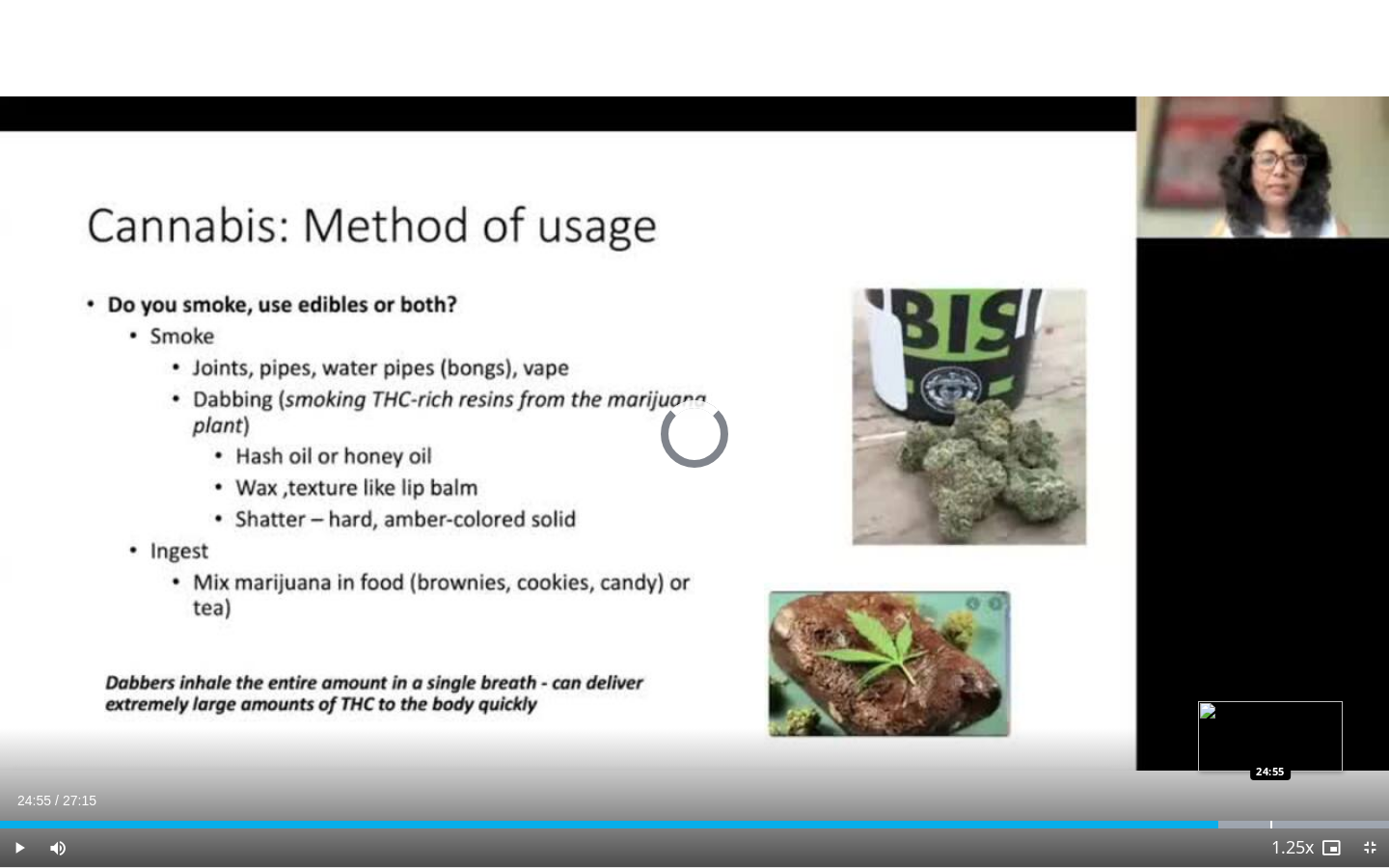click at bounding box center (1271, 825) 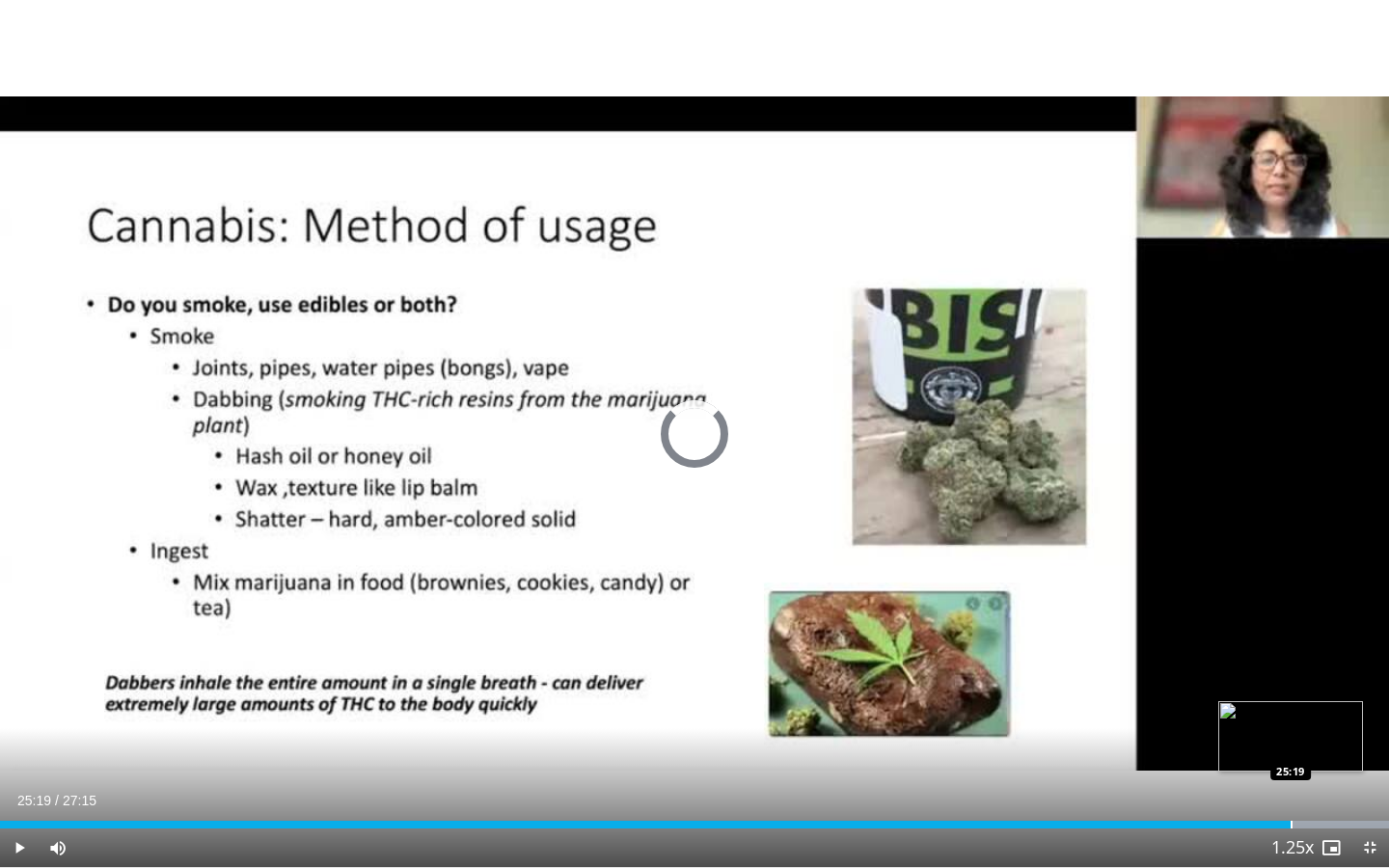 click at bounding box center [1292, 825] 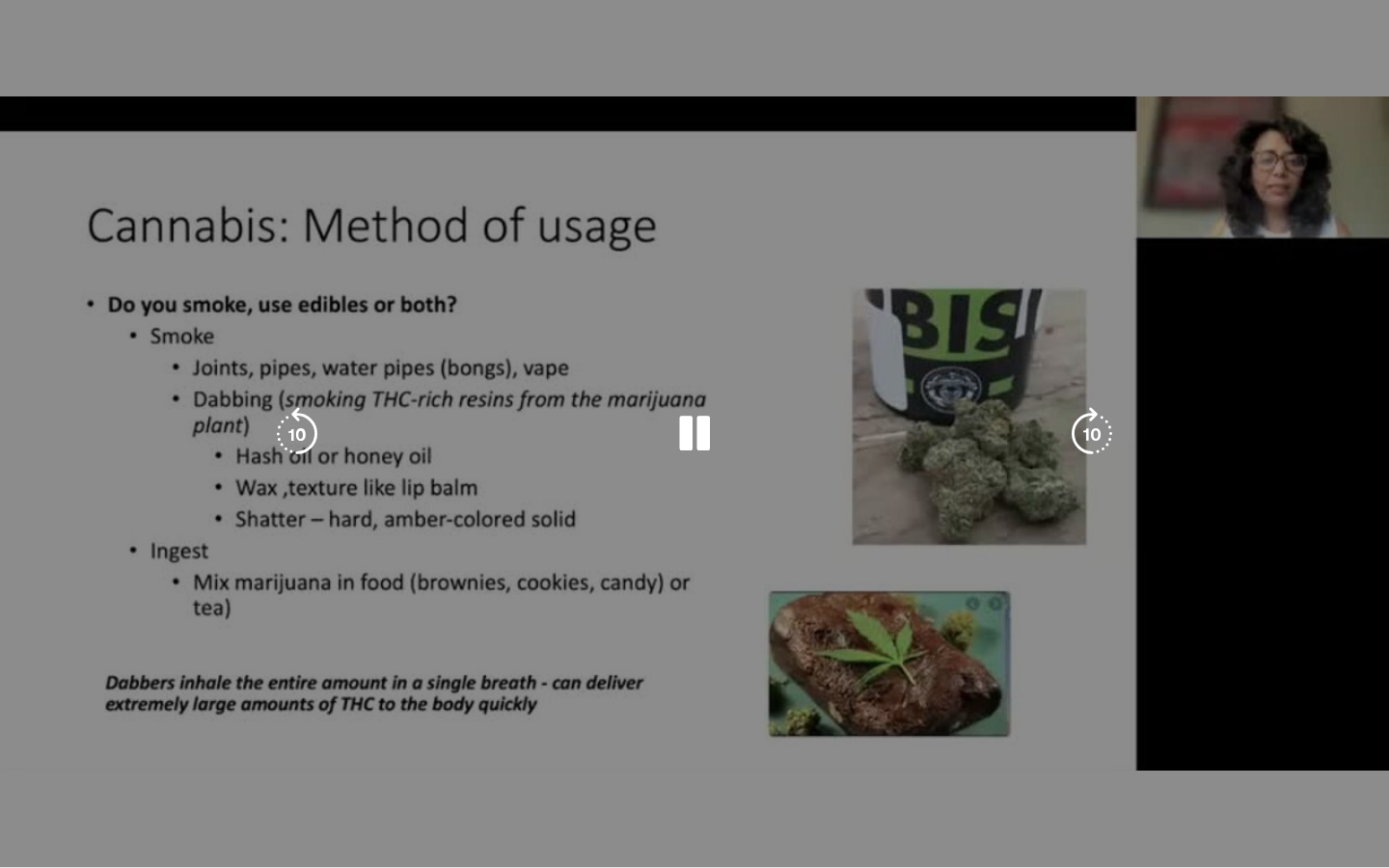 click on "**********" at bounding box center (694, 434) 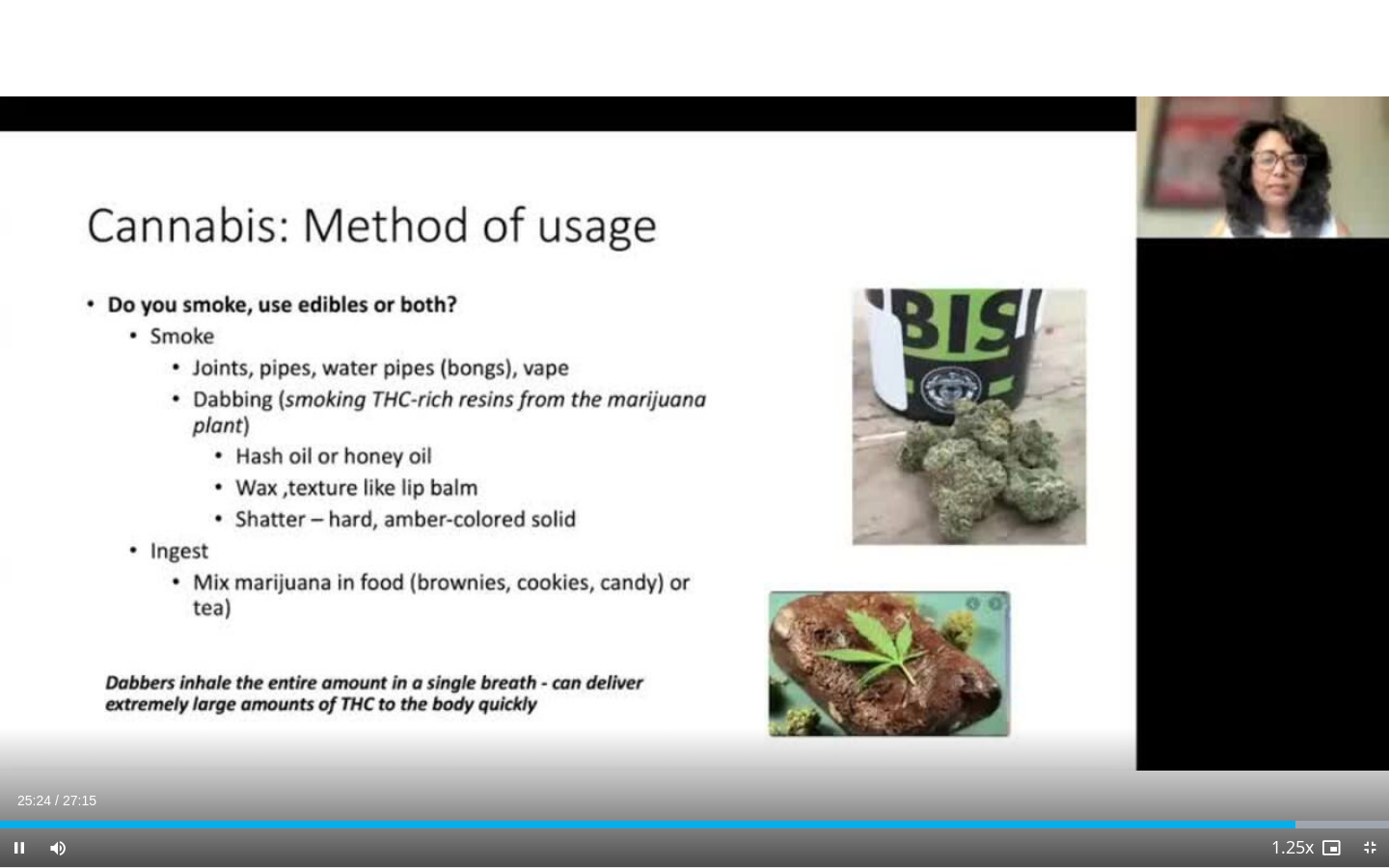 click on "Current Time  25:24 / Duration  27:15 Pause Skip Backward Skip Forward Mute Loaded :  99.99% 25:24 24:39 Stream Type  LIVE Seek to live, currently behind live LIVE   1.25x Playback Rate 0.5x 0.75x 1x 1.25x , selected 1.5x 1.75x 2x Chapters Chapters Descriptions descriptions off , selected Captions captions off , selected Audio Track en (Main) , selected Exit Fullscreen Enable picture-in-picture mode" at bounding box center (694, 848) 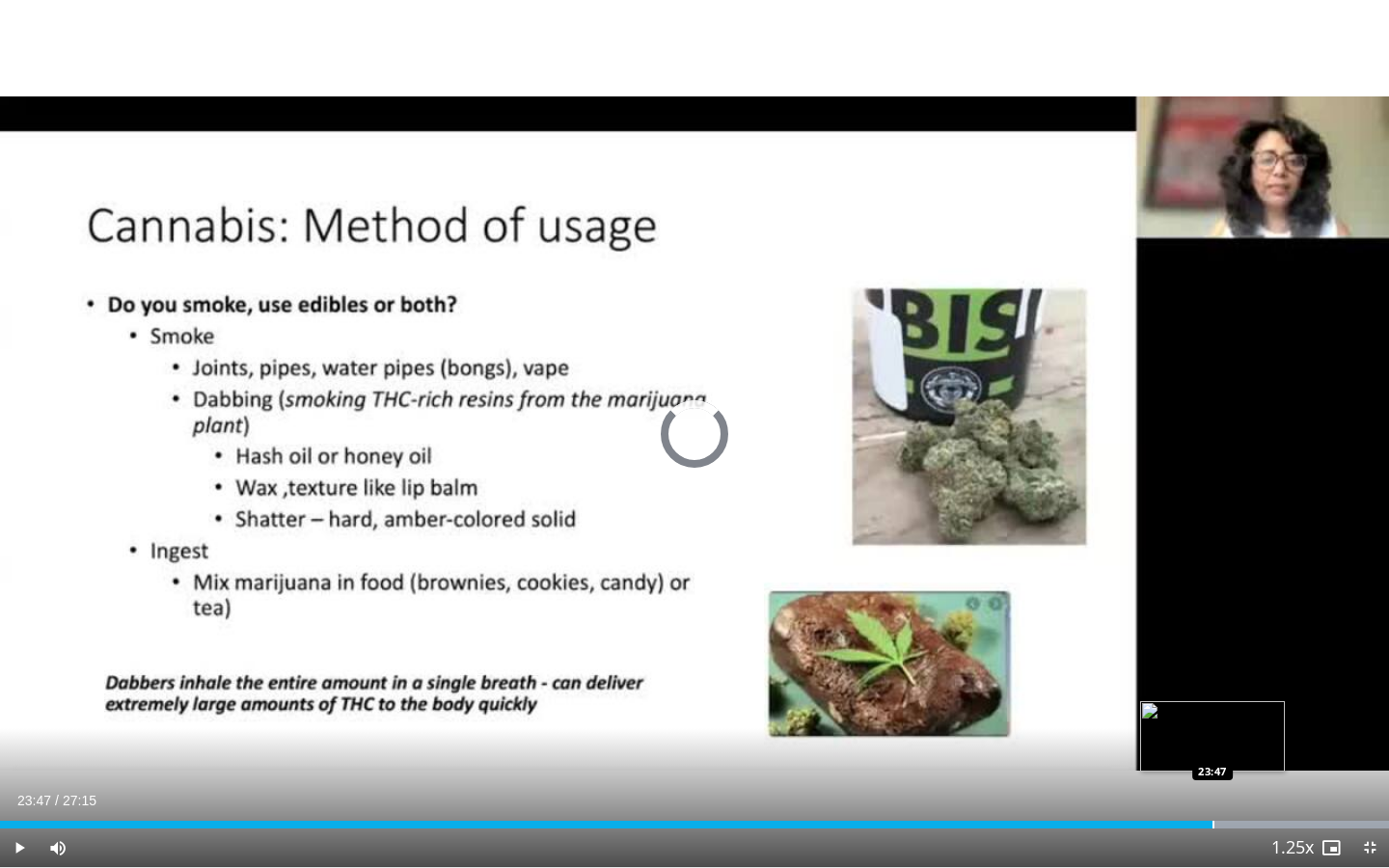 click at bounding box center (1213, 825) 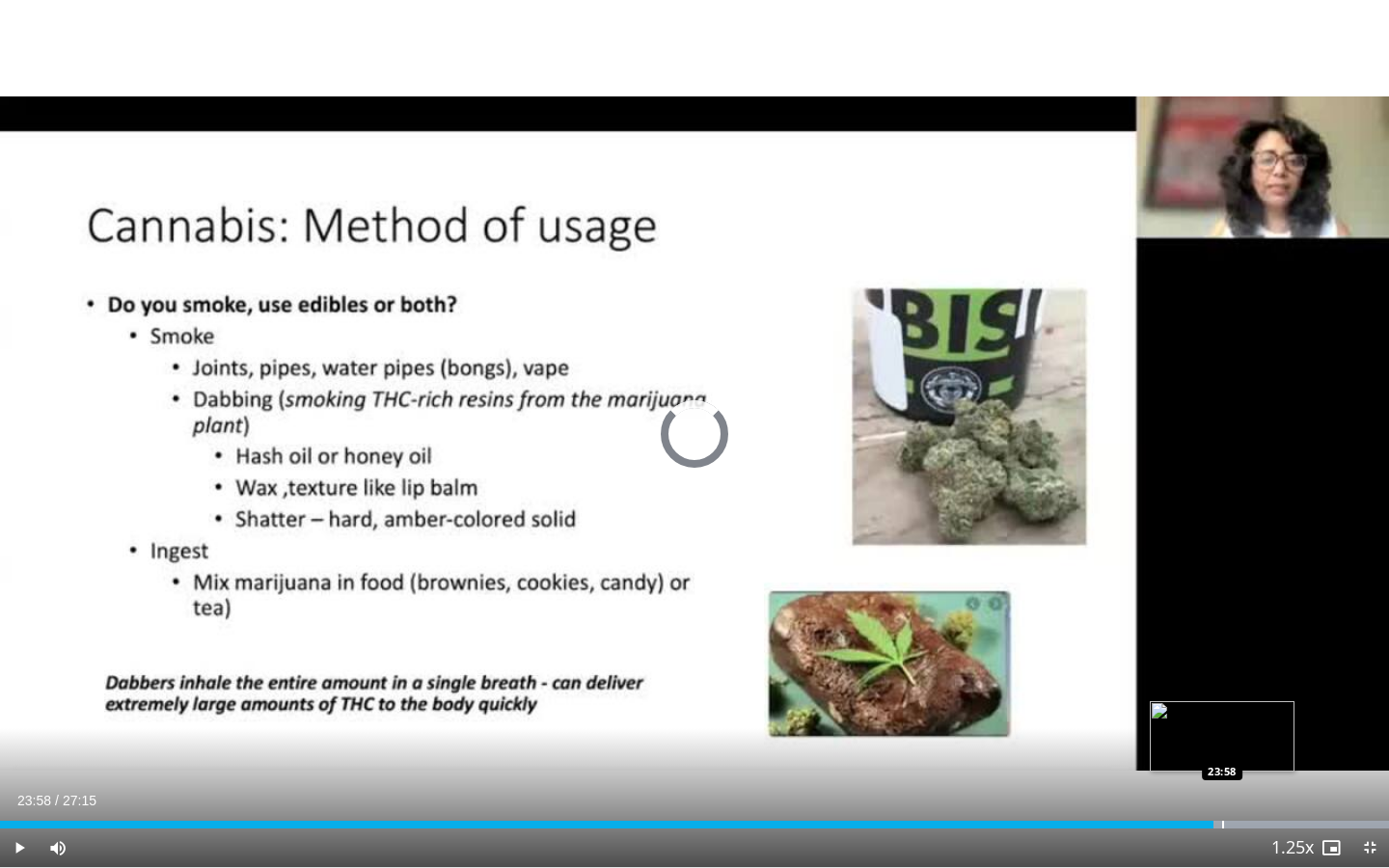 click at bounding box center (1223, 825) 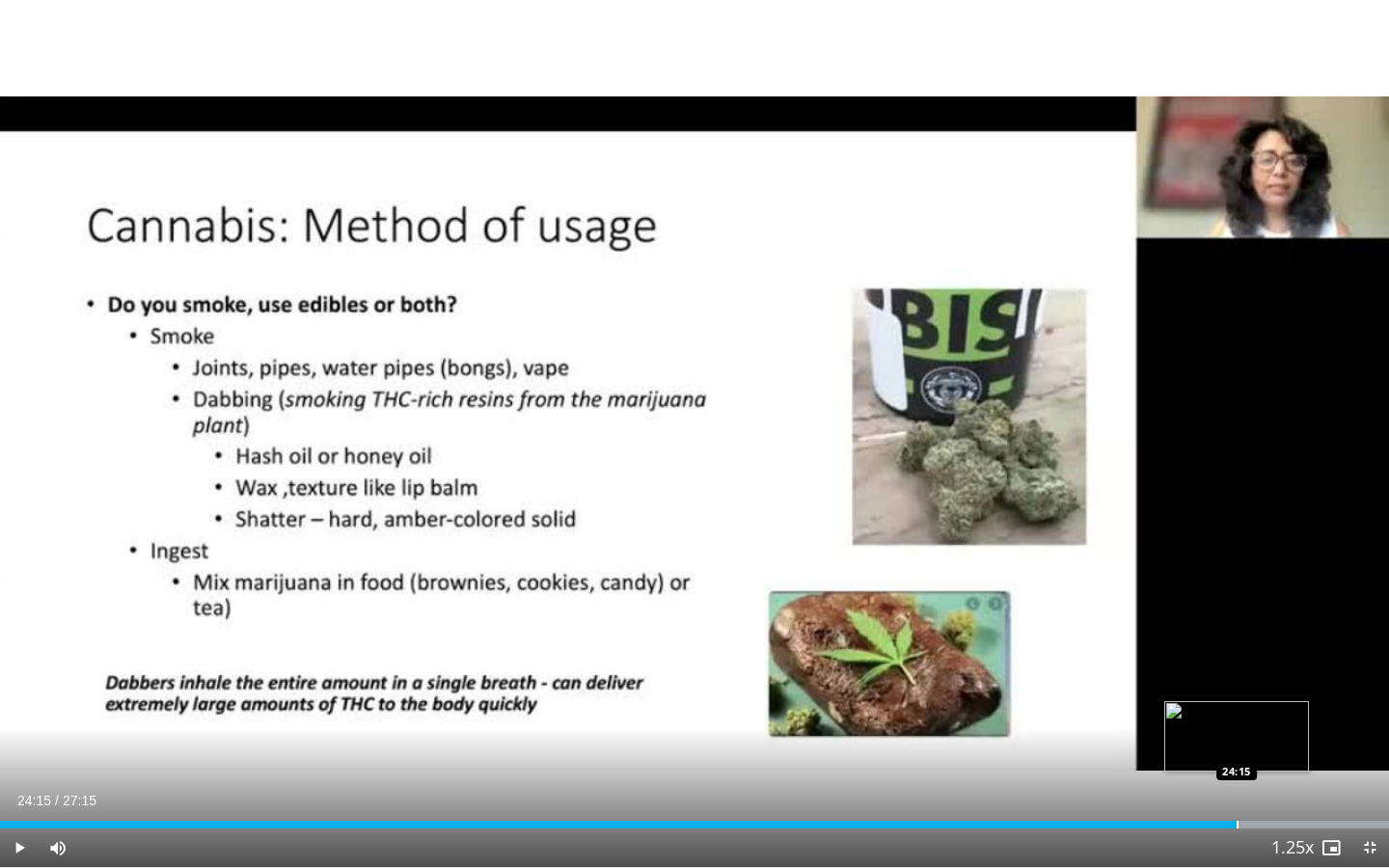 click at bounding box center [1238, 825] 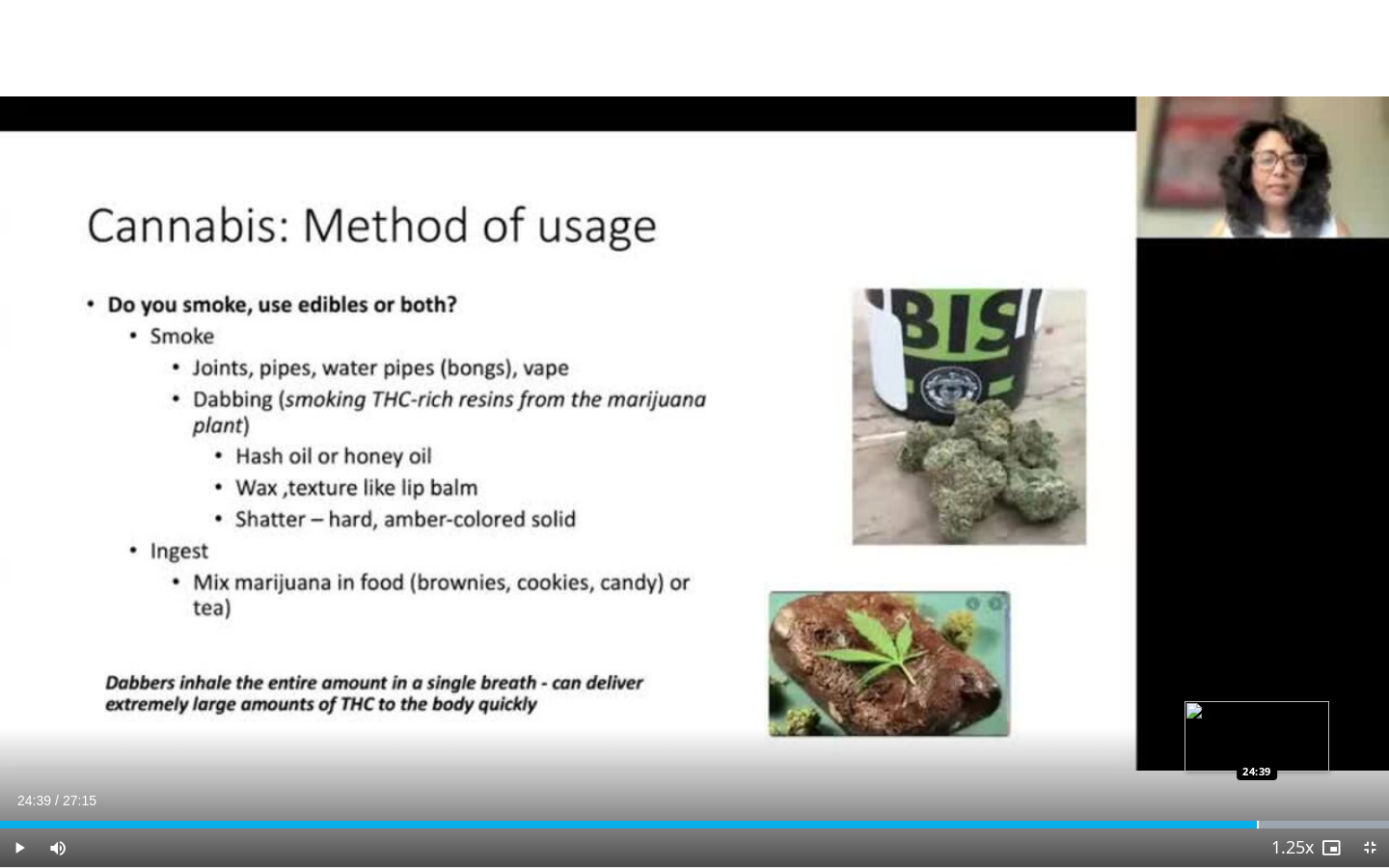 click at bounding box center (1258, 825) 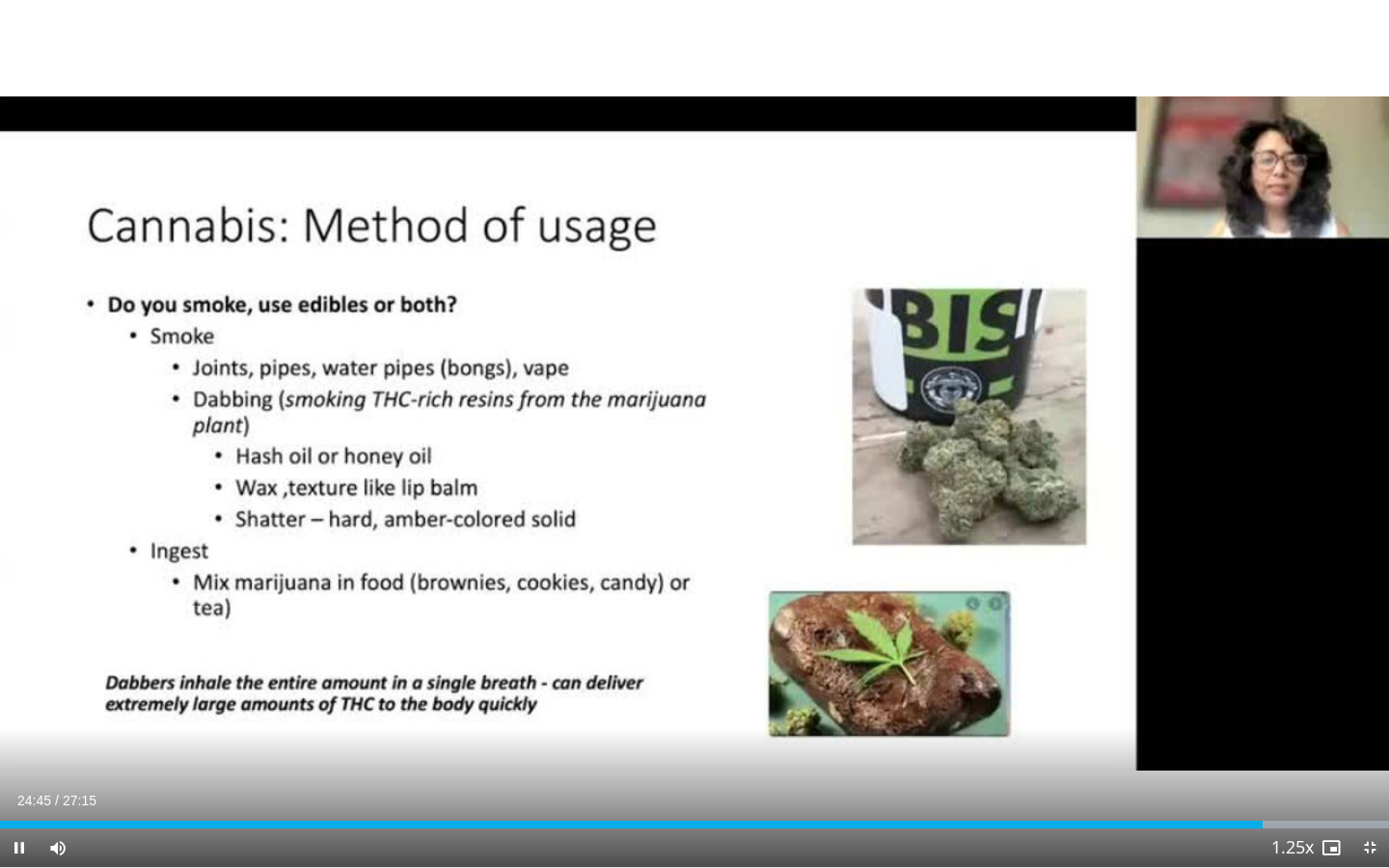 click at bounding box center (19, 848) 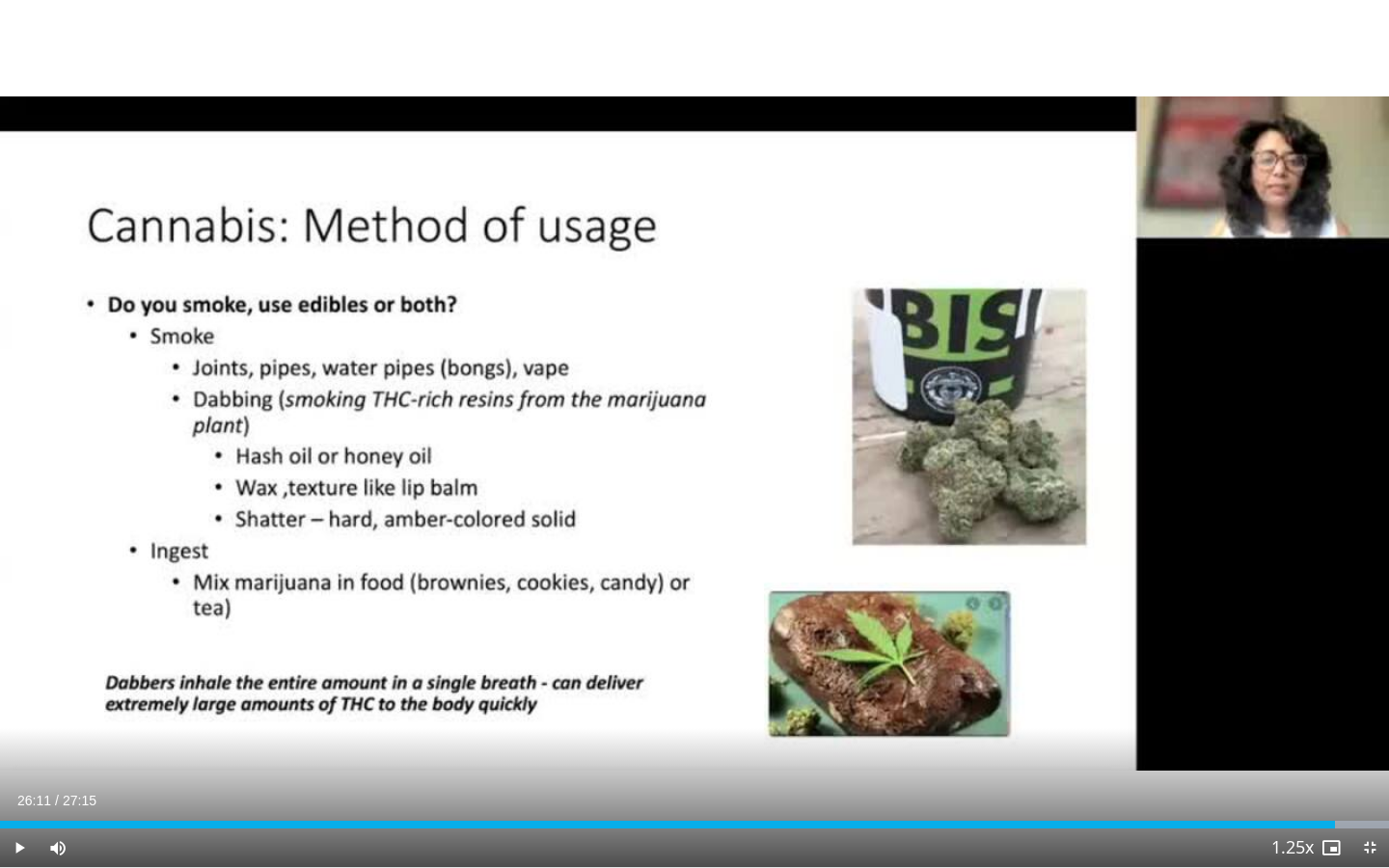click on "Loaded :  99.99% 24:46 26:11" at bounding box center (694, 819) 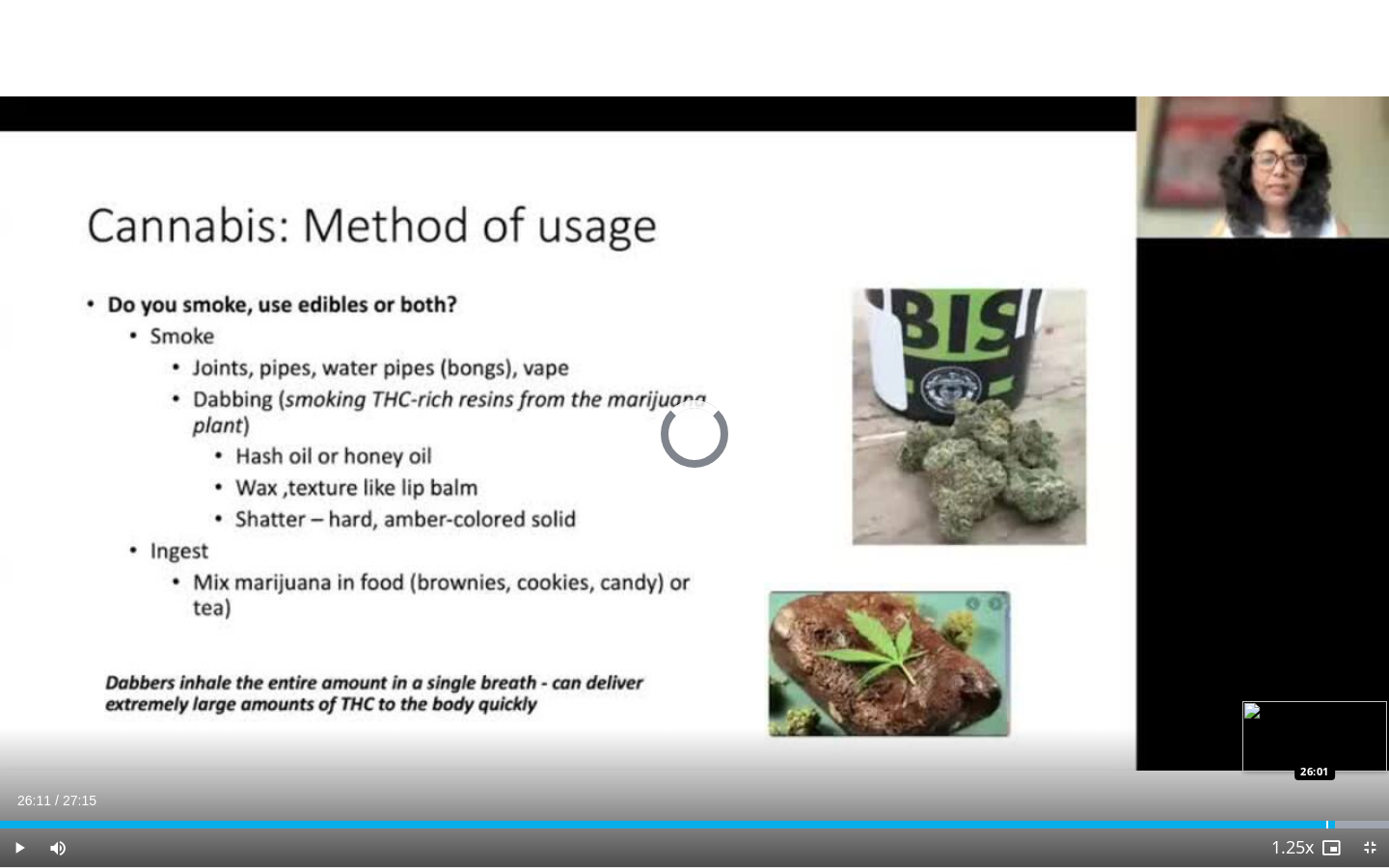 click on "Loaded :  99.99% 26:11 26:01" at bounding box center (694, 819) 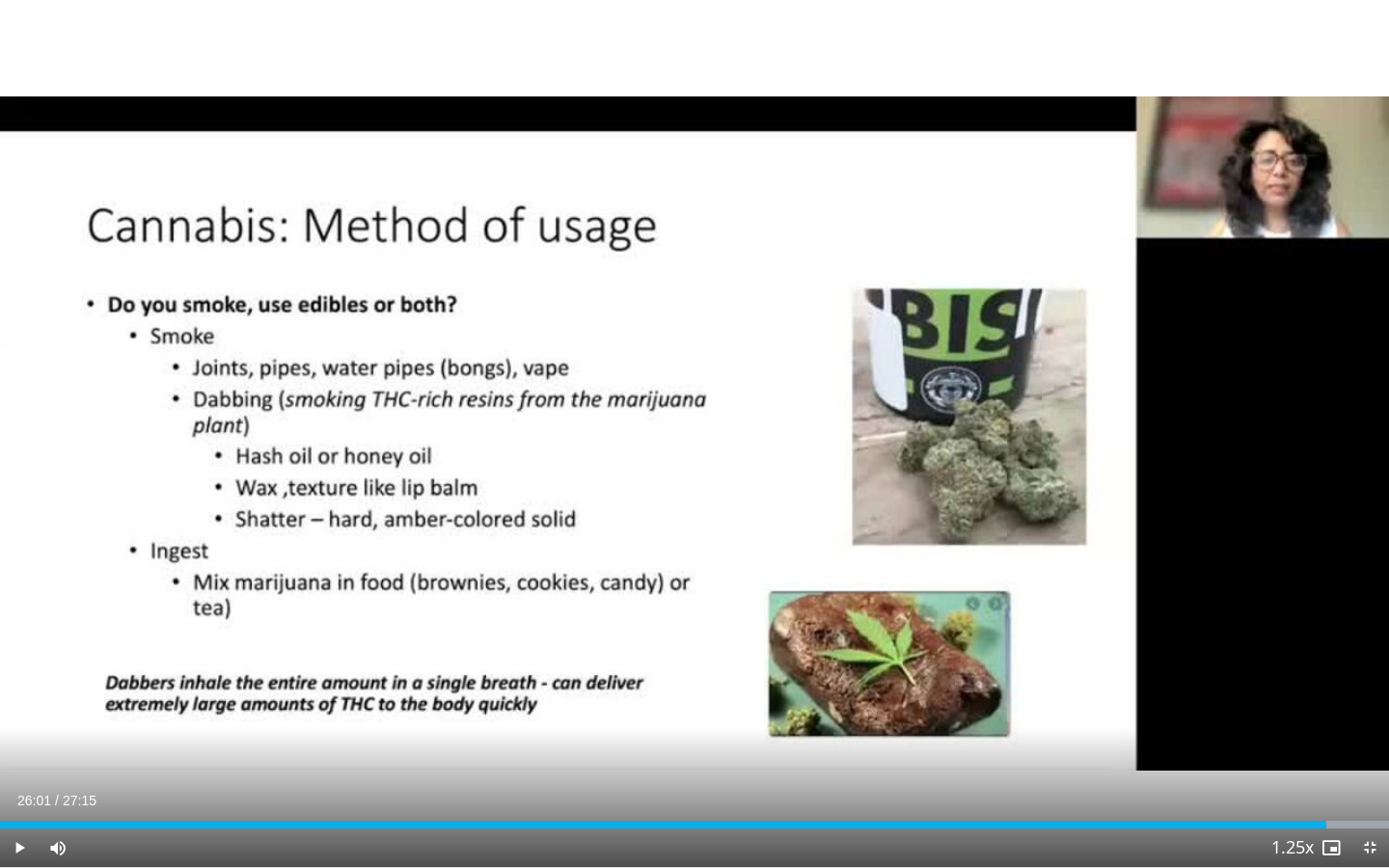 click at bounding box center [19, 848] 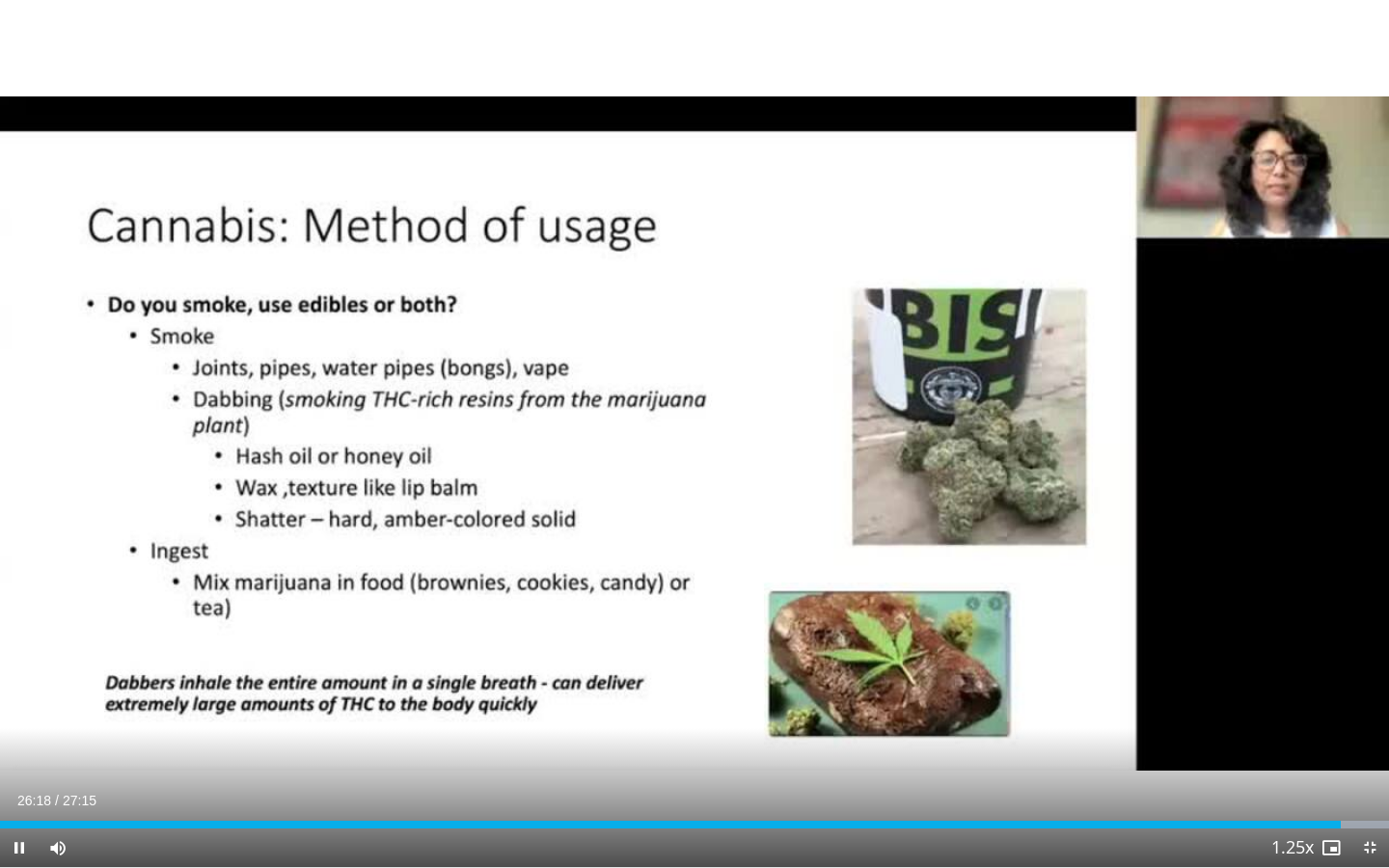 click on "Current Time  26:18 / Duration  27:15 Pause Skip Backward Skip Forward Mute Loaded :  99.99% 26:19 23:15 Stream Type  LIVE Seek to live, currently behind live LIVE   1.25x Playback Rate 0.5x 0.75x 1x 1.25x , selected 1.5x 1.75x 2x Chapters Chapters Descriptions descriptions off , selected Captions captions off , selected Audio Track en (Main) , selected Exit Fullscreen Enable picture-in-picture mode" at bounding box center (694, 848) 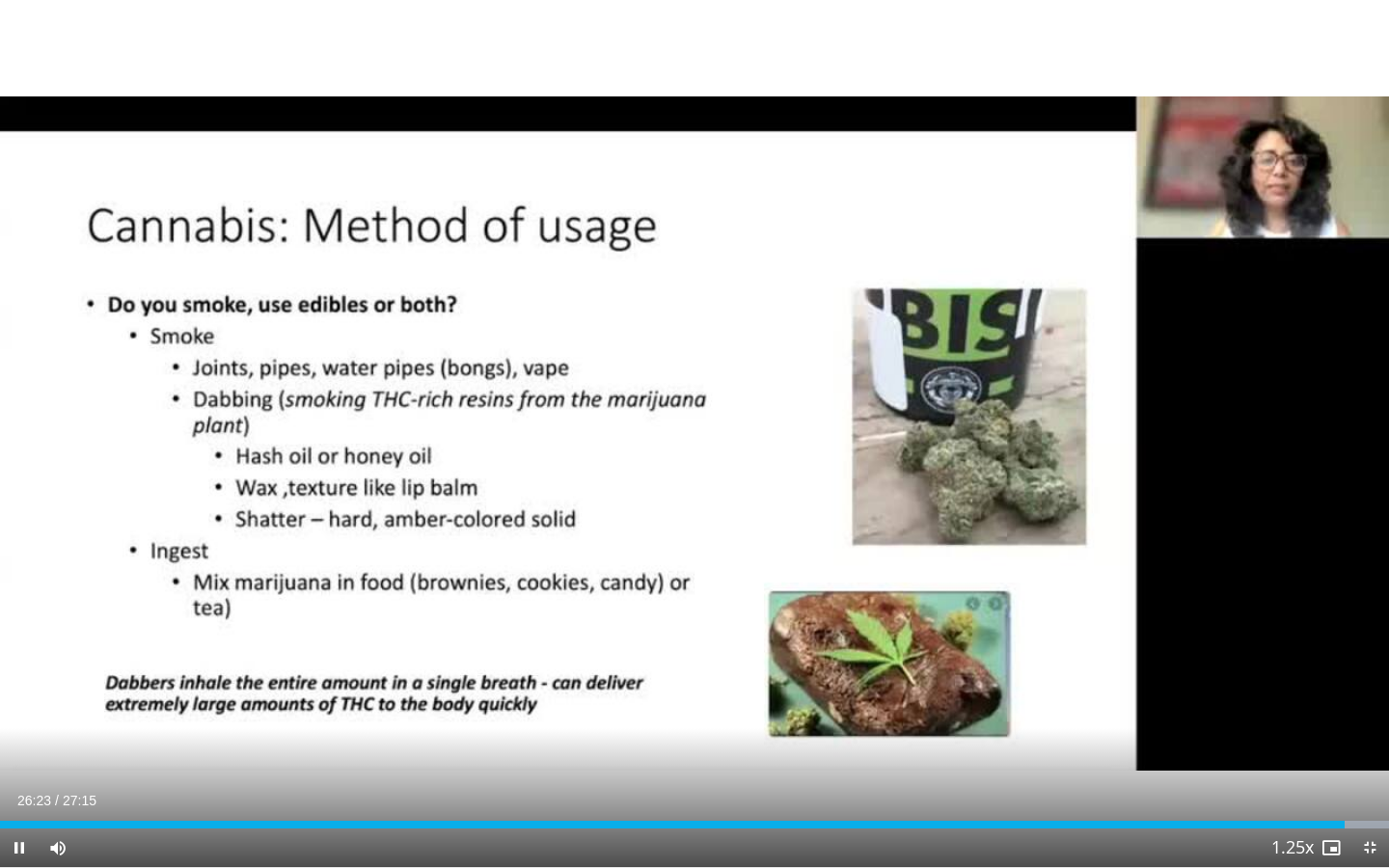click at bounding box center (1370, 848) 